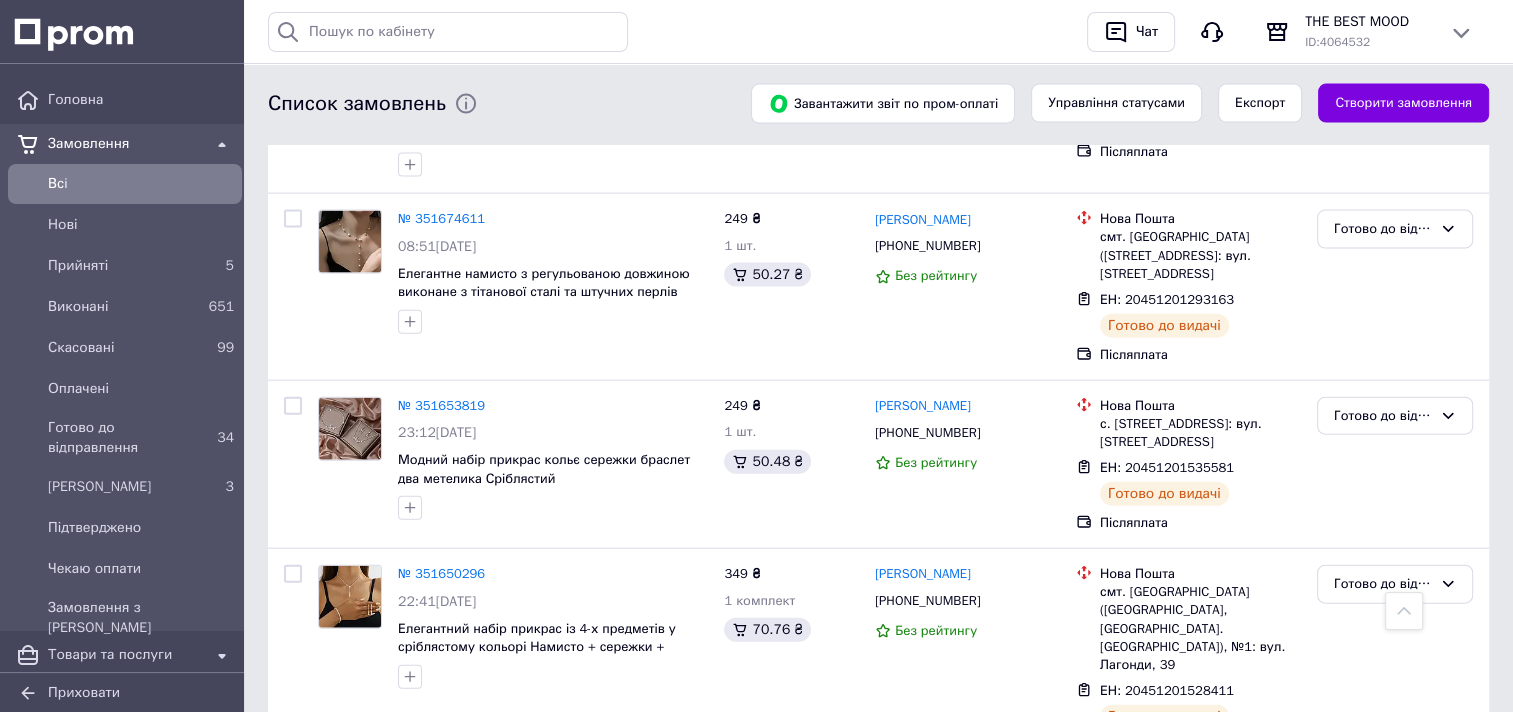 scroll, scrollTop: 4600, scrollLeft: 0, axis: vertical 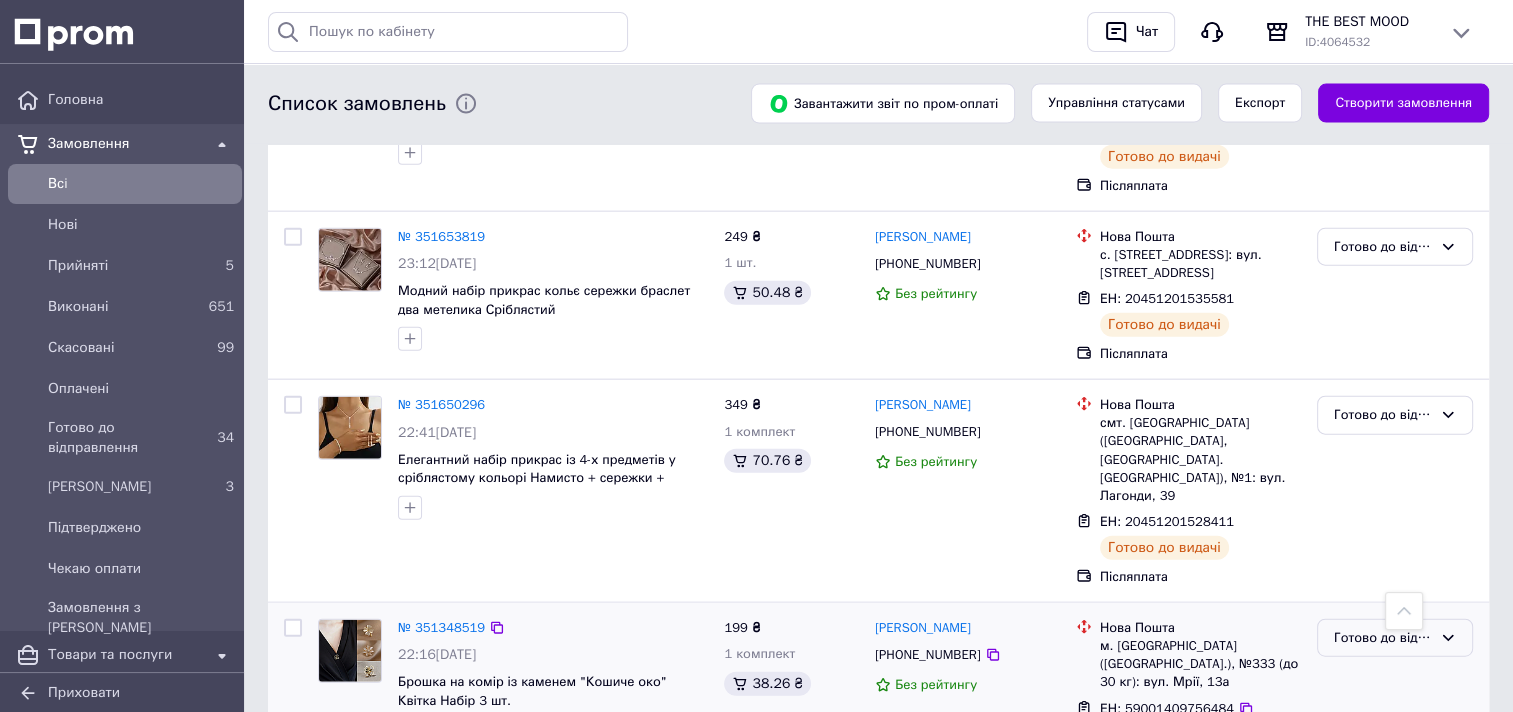 click 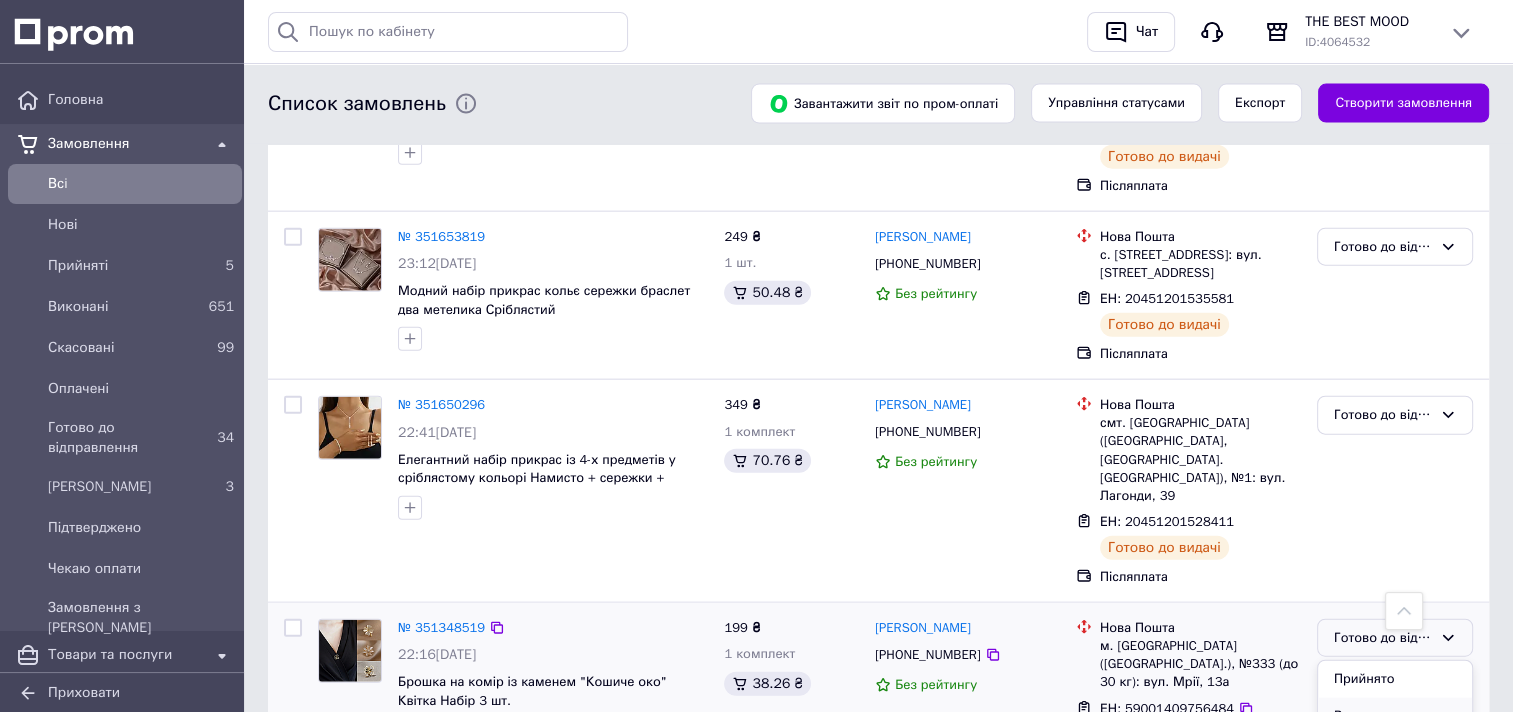 click on "Виконано" at bounding box center (1395, 716) 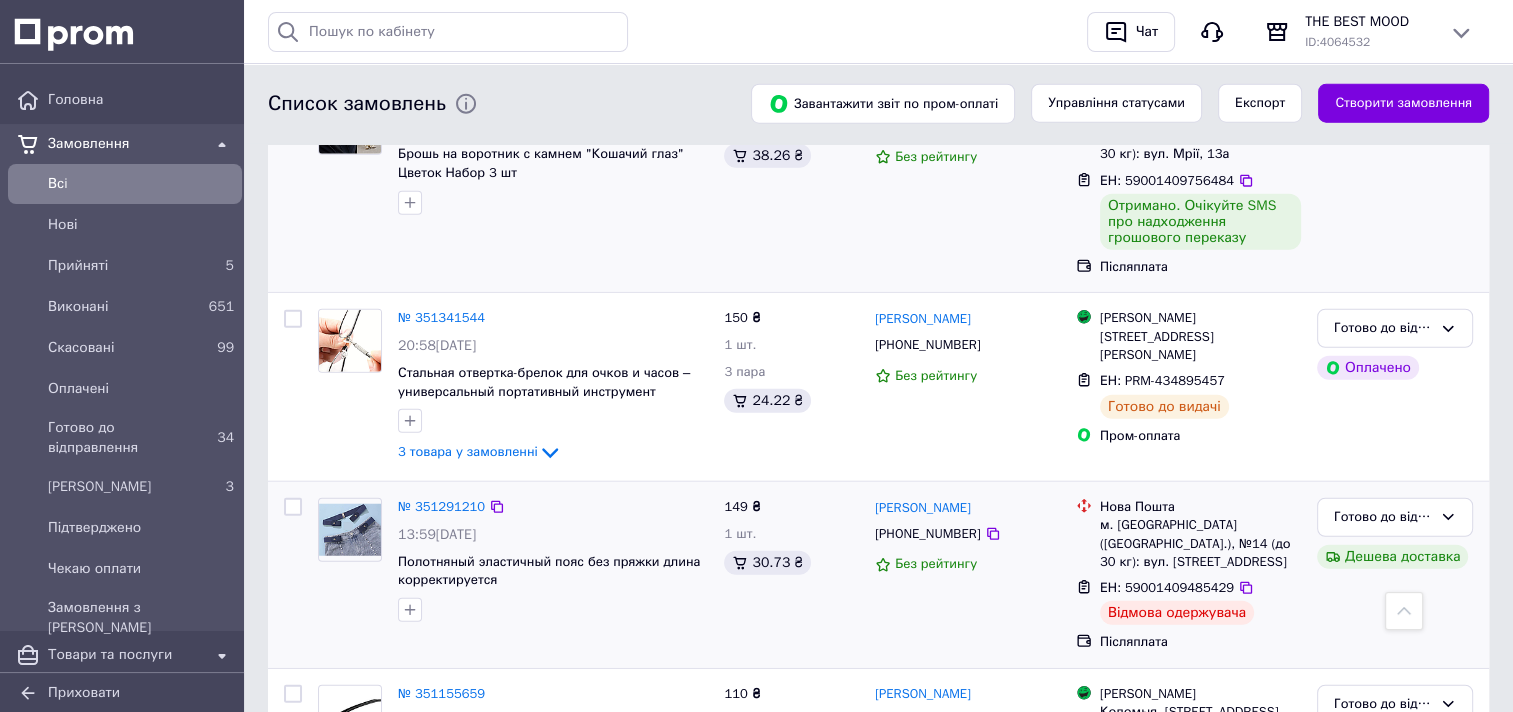 scroll, scrollTop: 5084, scrollLeft: 0, axis: vertical 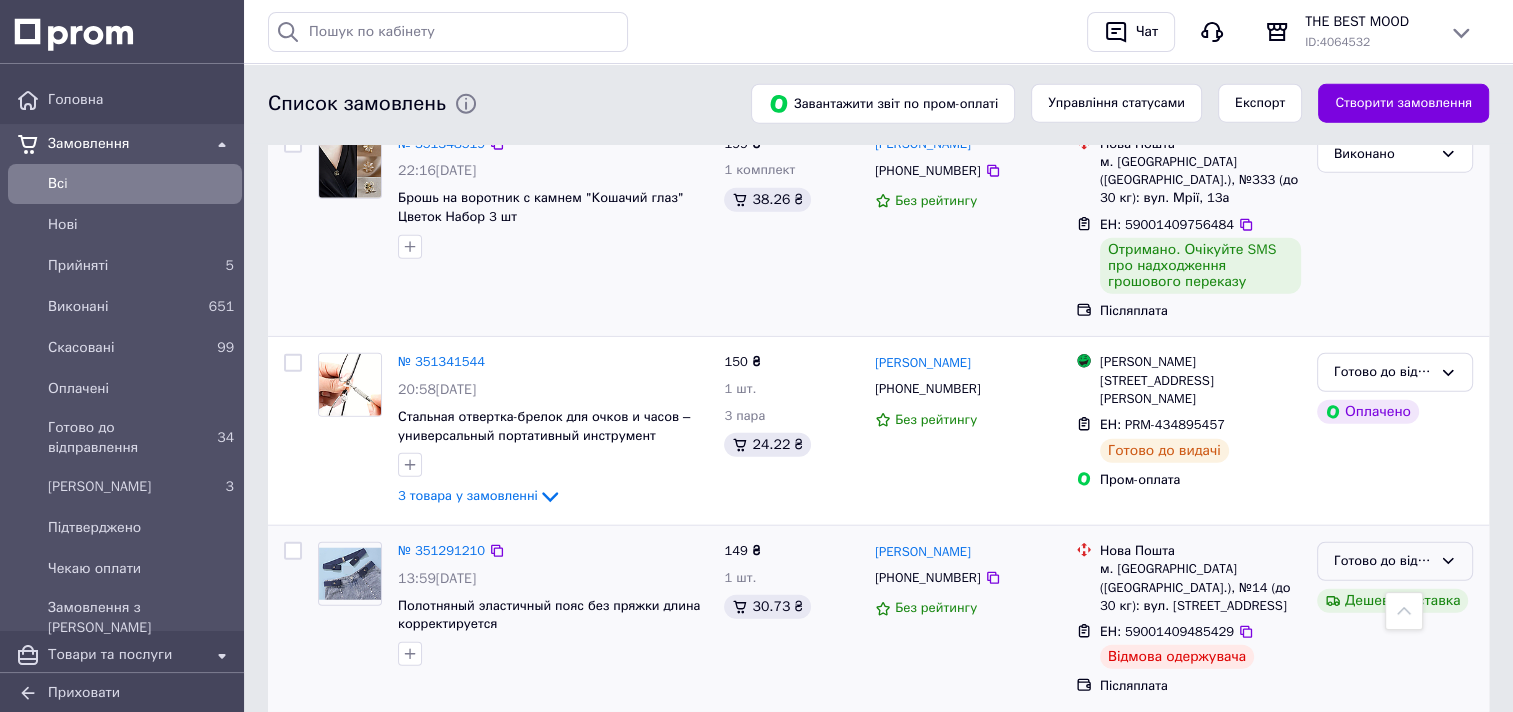 click 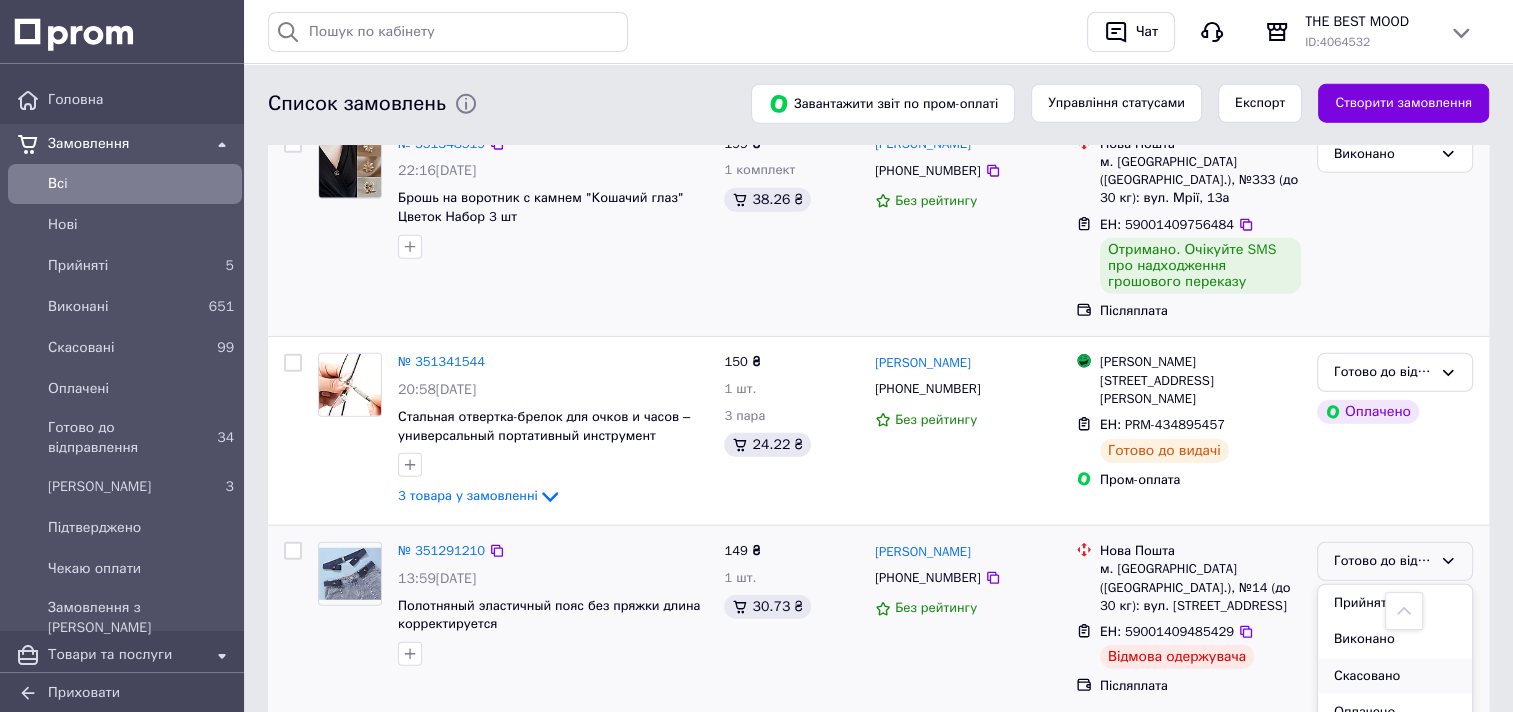 click on "Скасовано" at bounding box center [1395, 676] 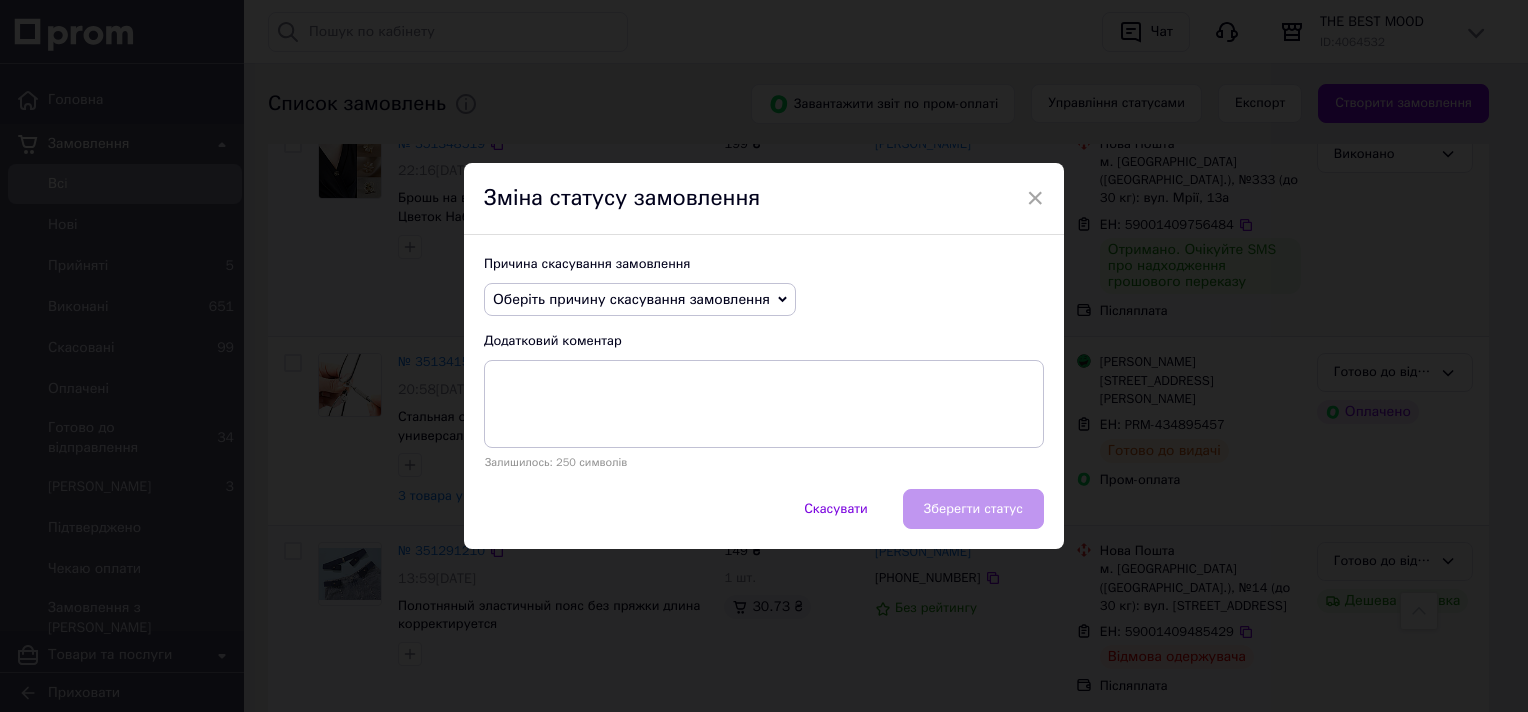 click 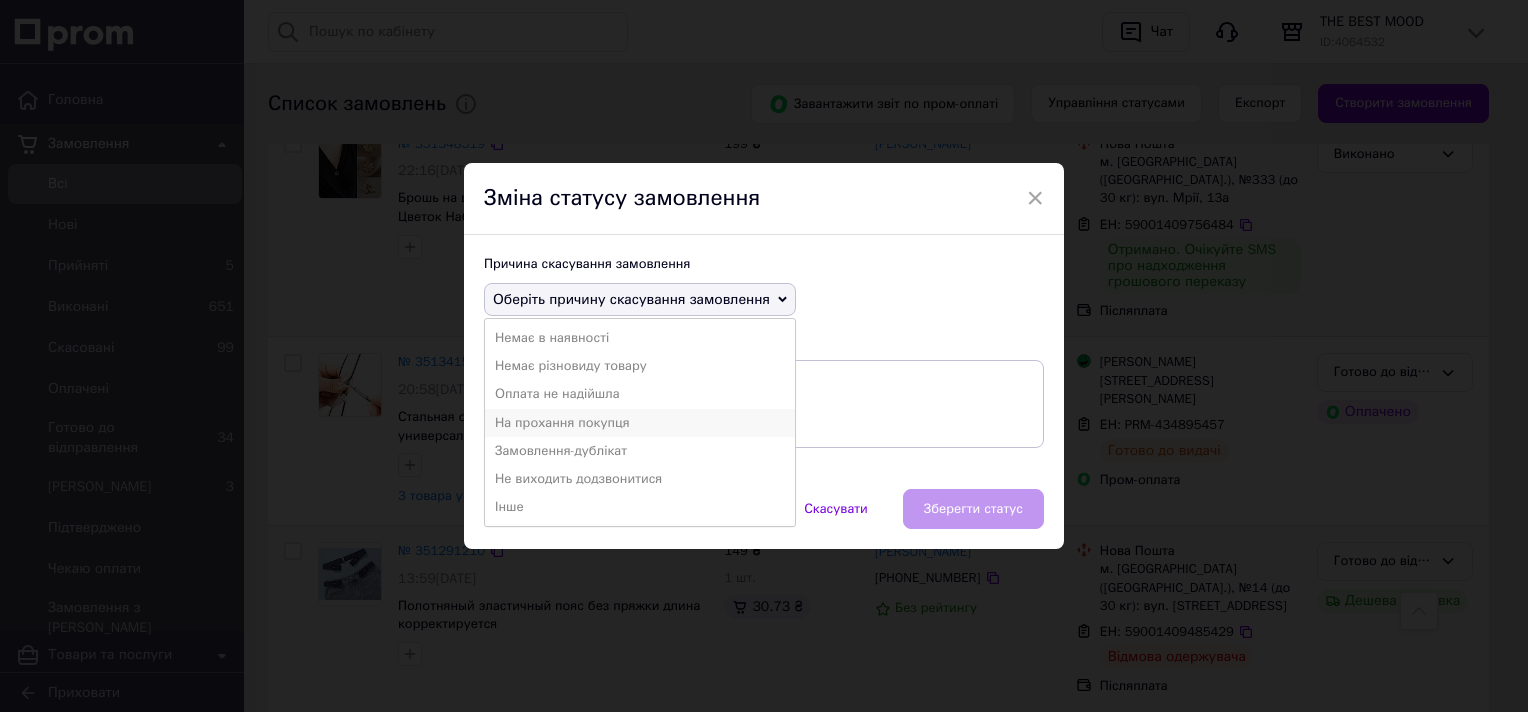 click on "На прохання покупця" at bounding box center (640, 423) 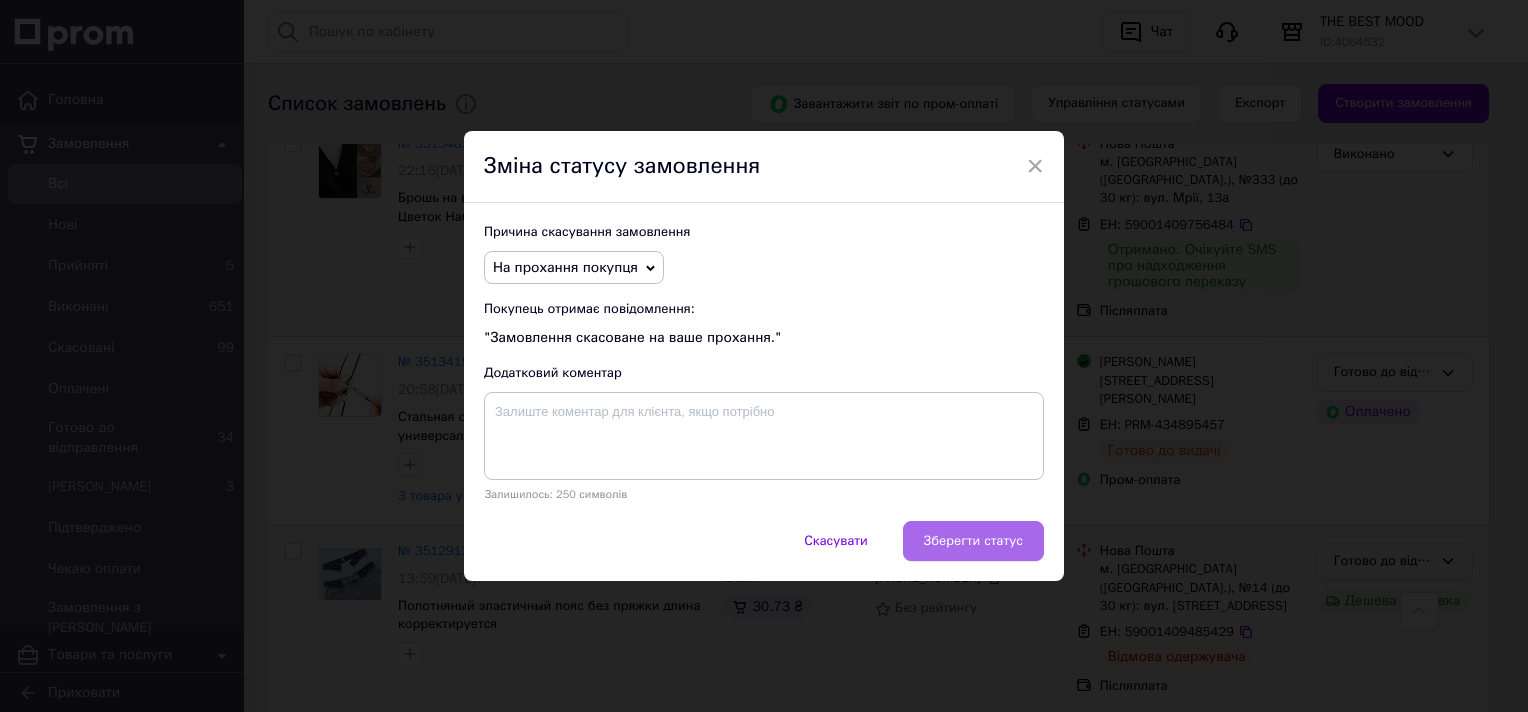 click on "Зберегти статус" at bounding box center (973, 541) 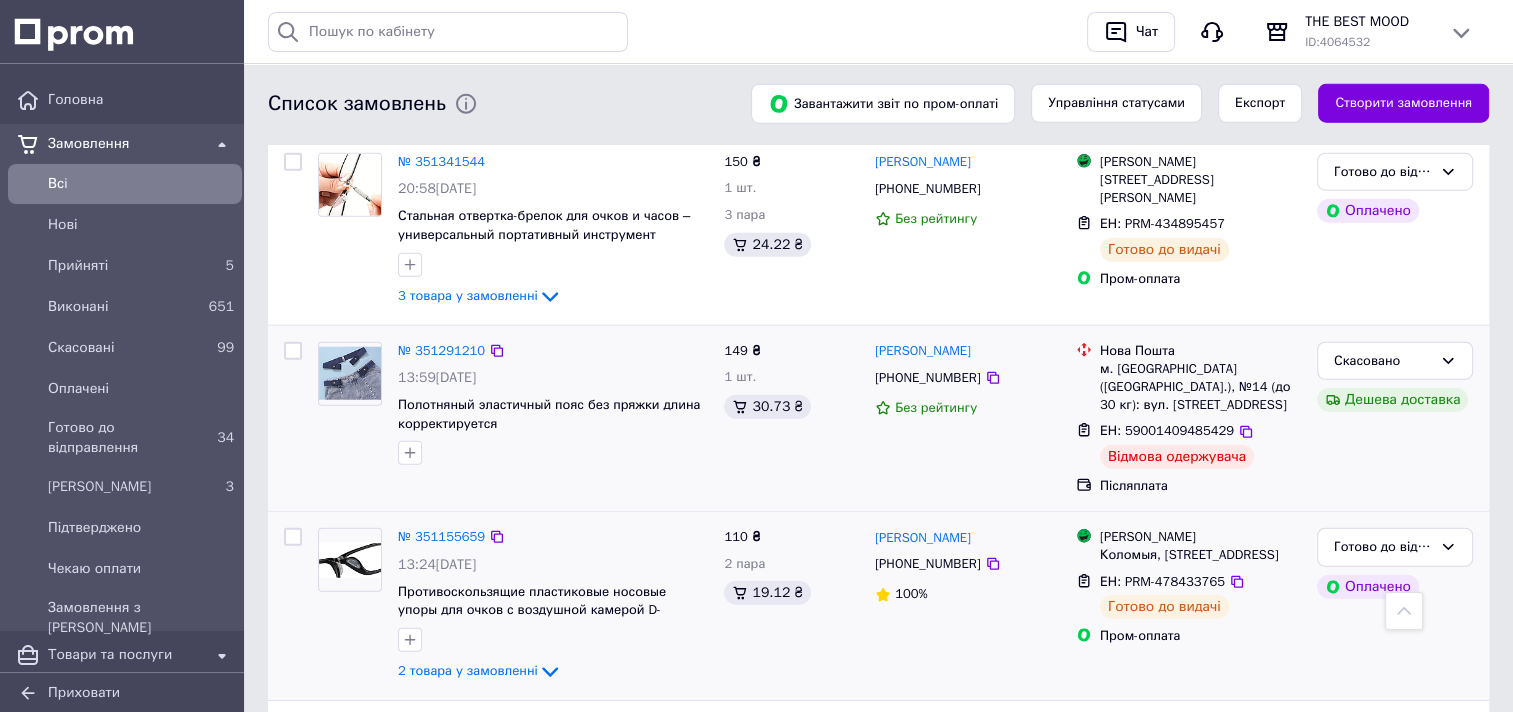 scroll, scrollTop: 5084, scrollLeft: 0, axis: vertical 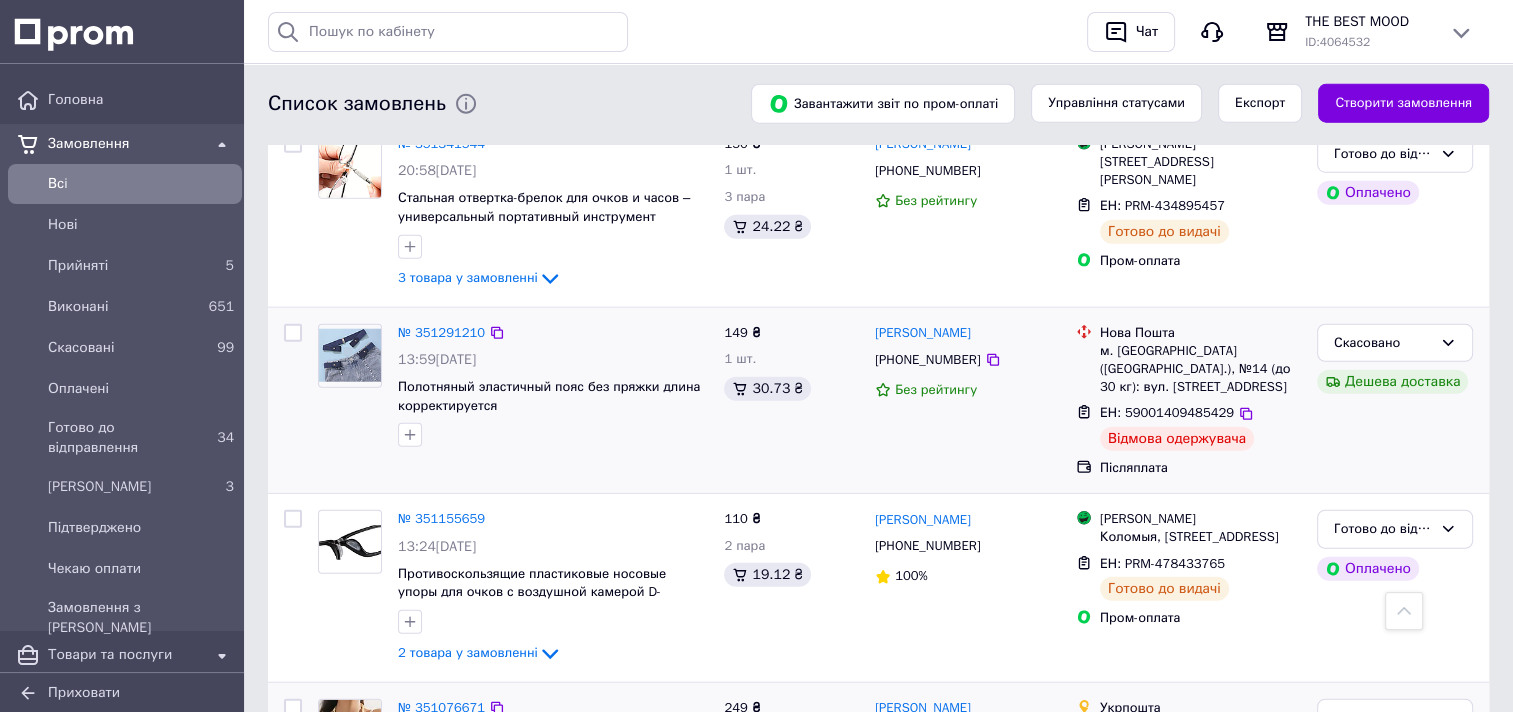 click on "№ 351076671" at bounding box center (441, 707) 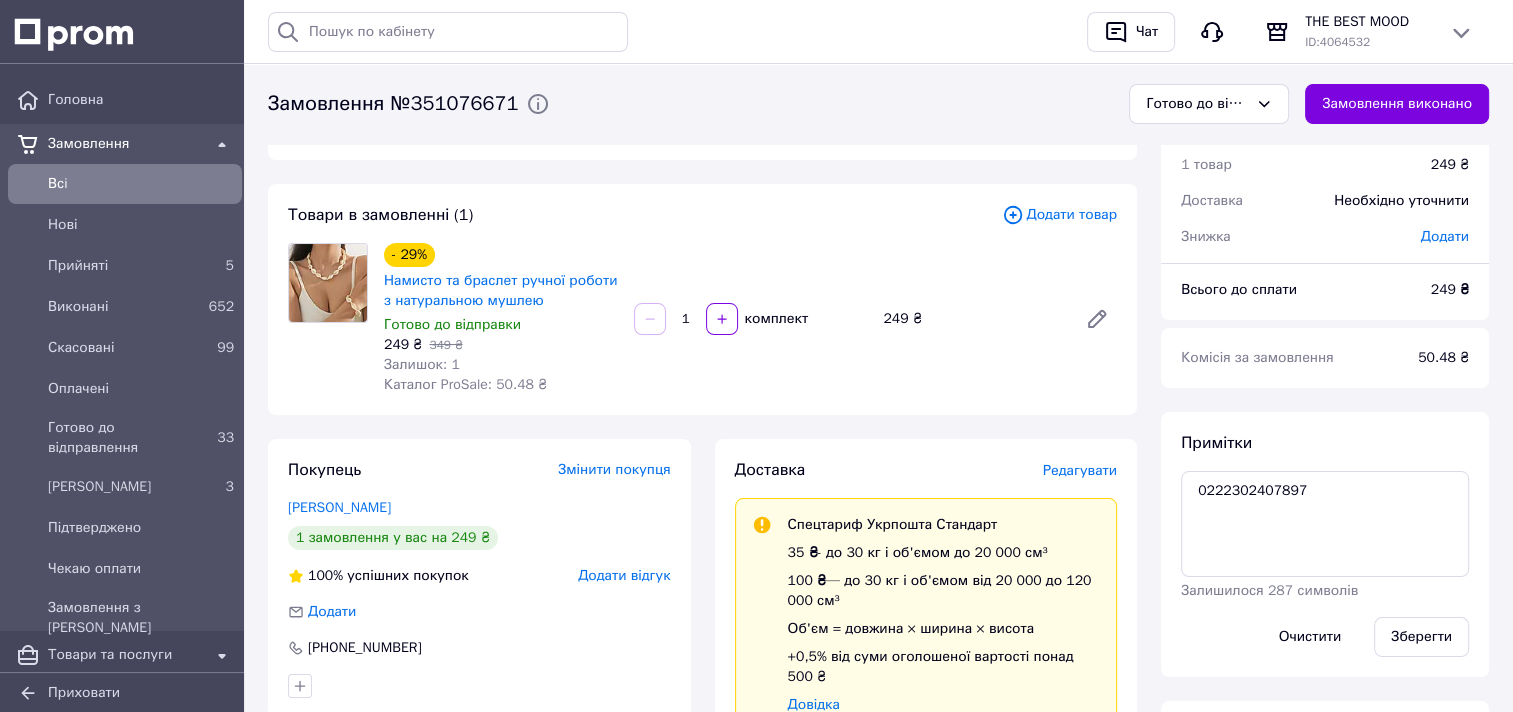 scroll, scrollTop: 0, scrollLeft: 0, axis: both 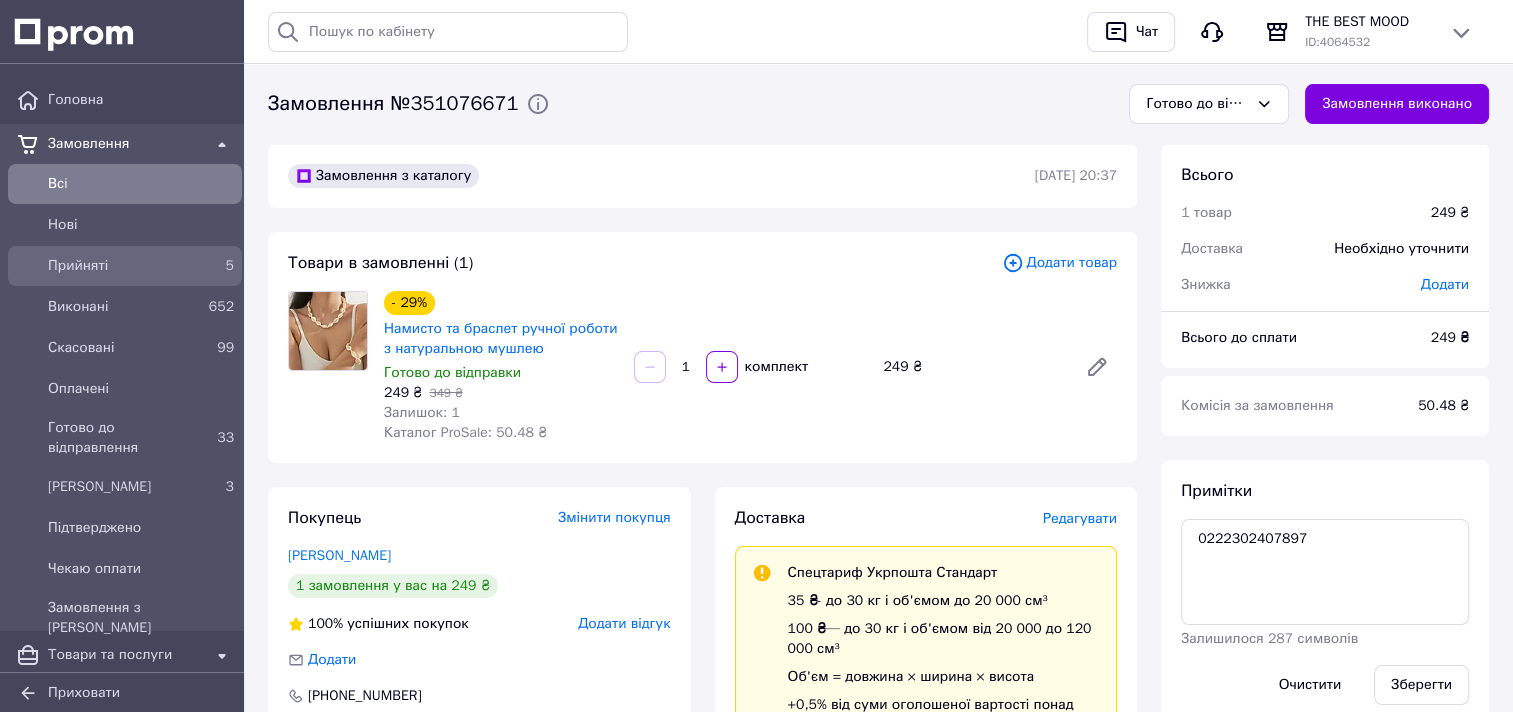 click on "Прийняті" at bounding box center [121, 266] 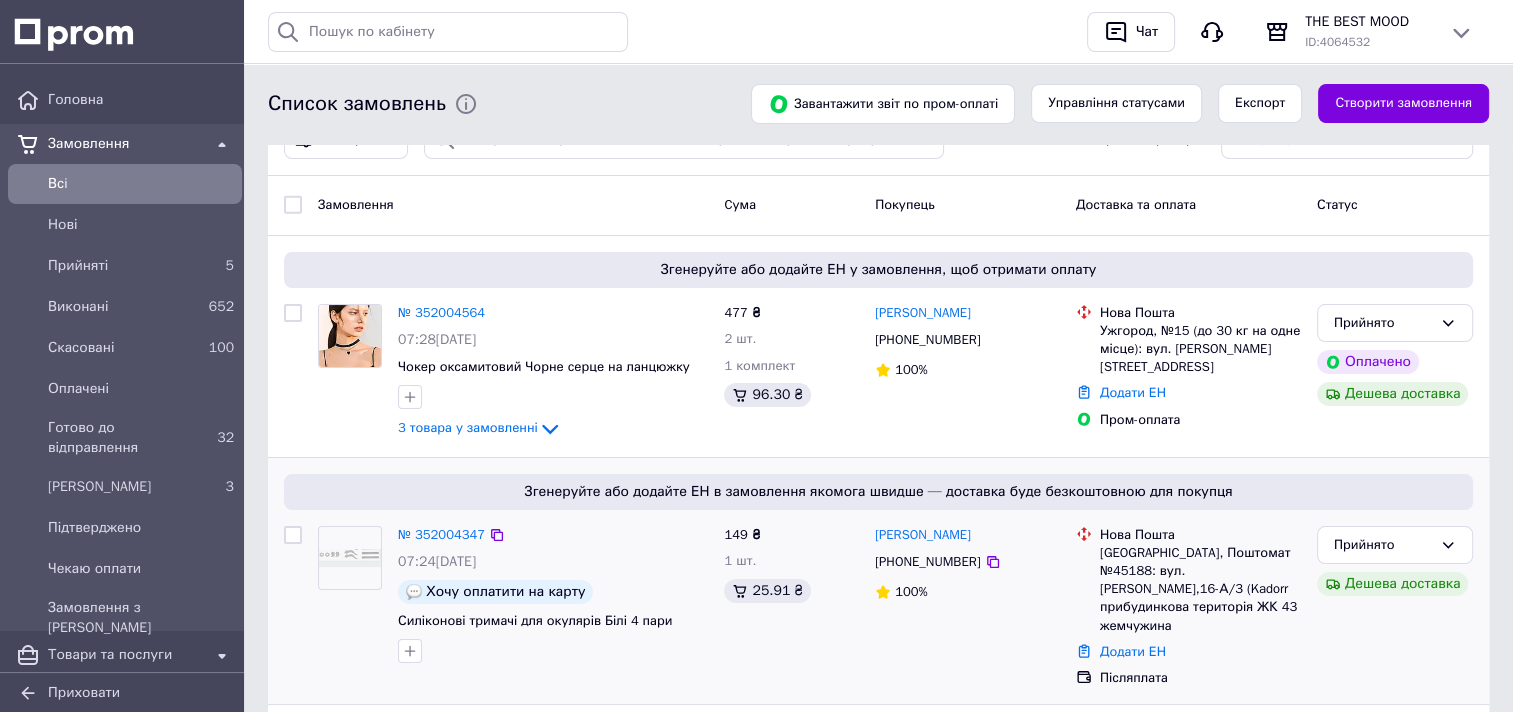 scroll, scrollTop: 0, scrollLeft: 0, axis: both 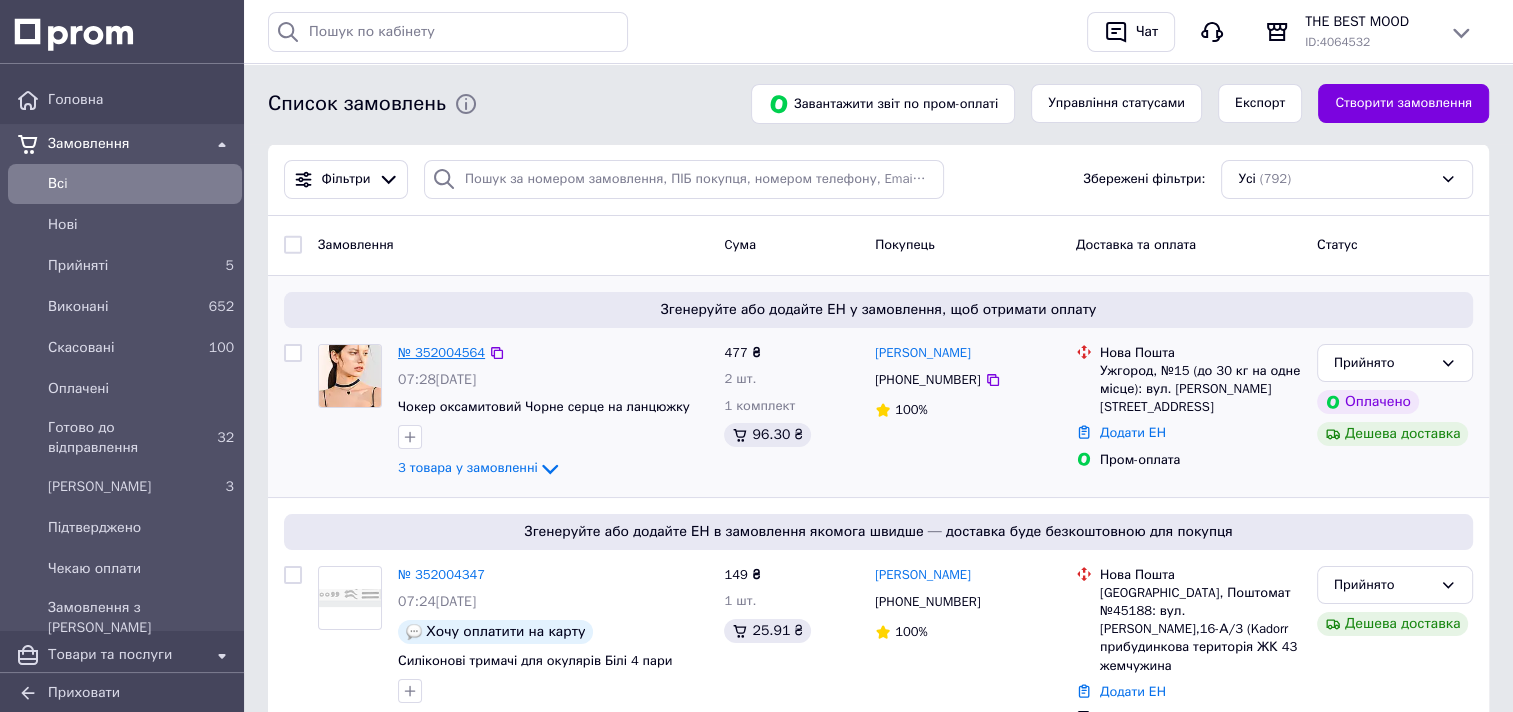 click on "№ 352004564" at bounding box center (441, 352) 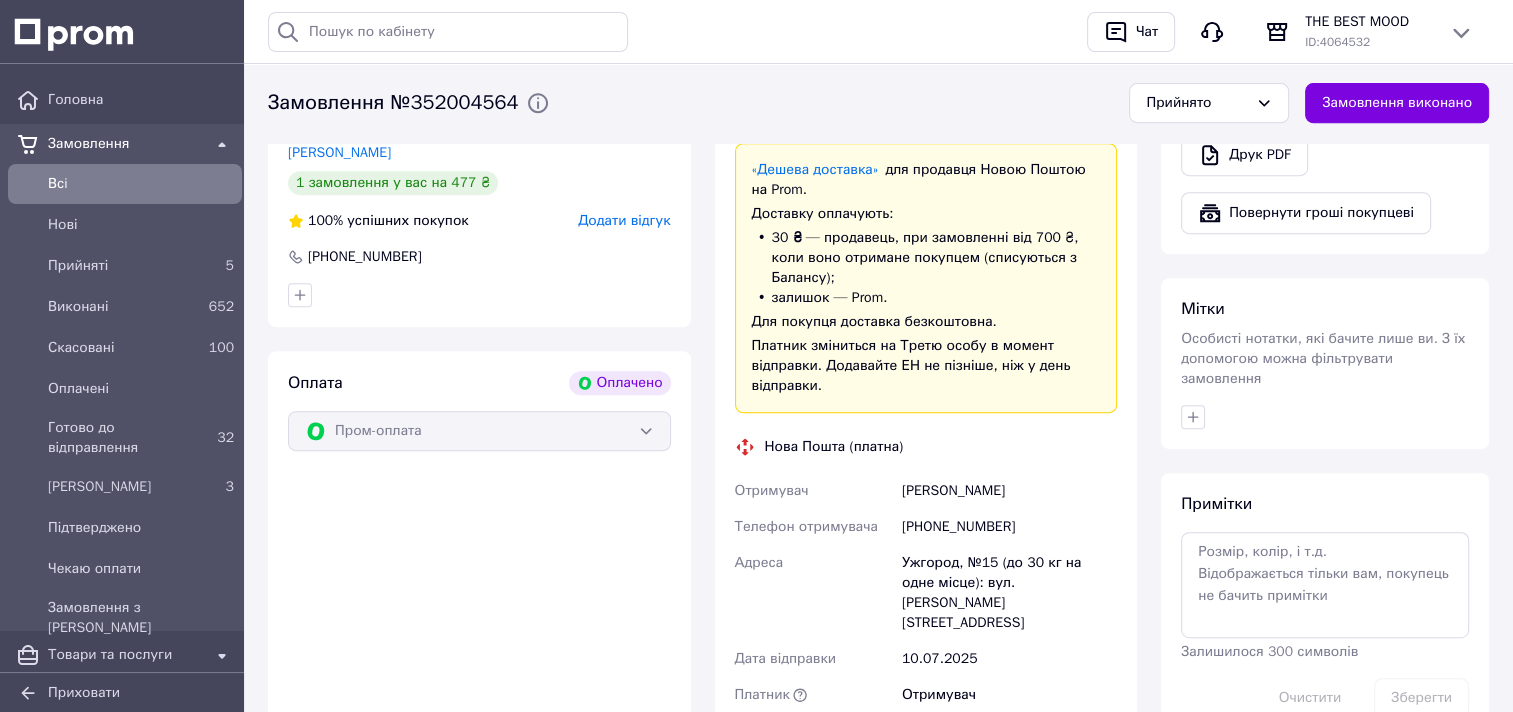 scroll, scrollTop: 800, scrollLeft: 0, axis: vertical 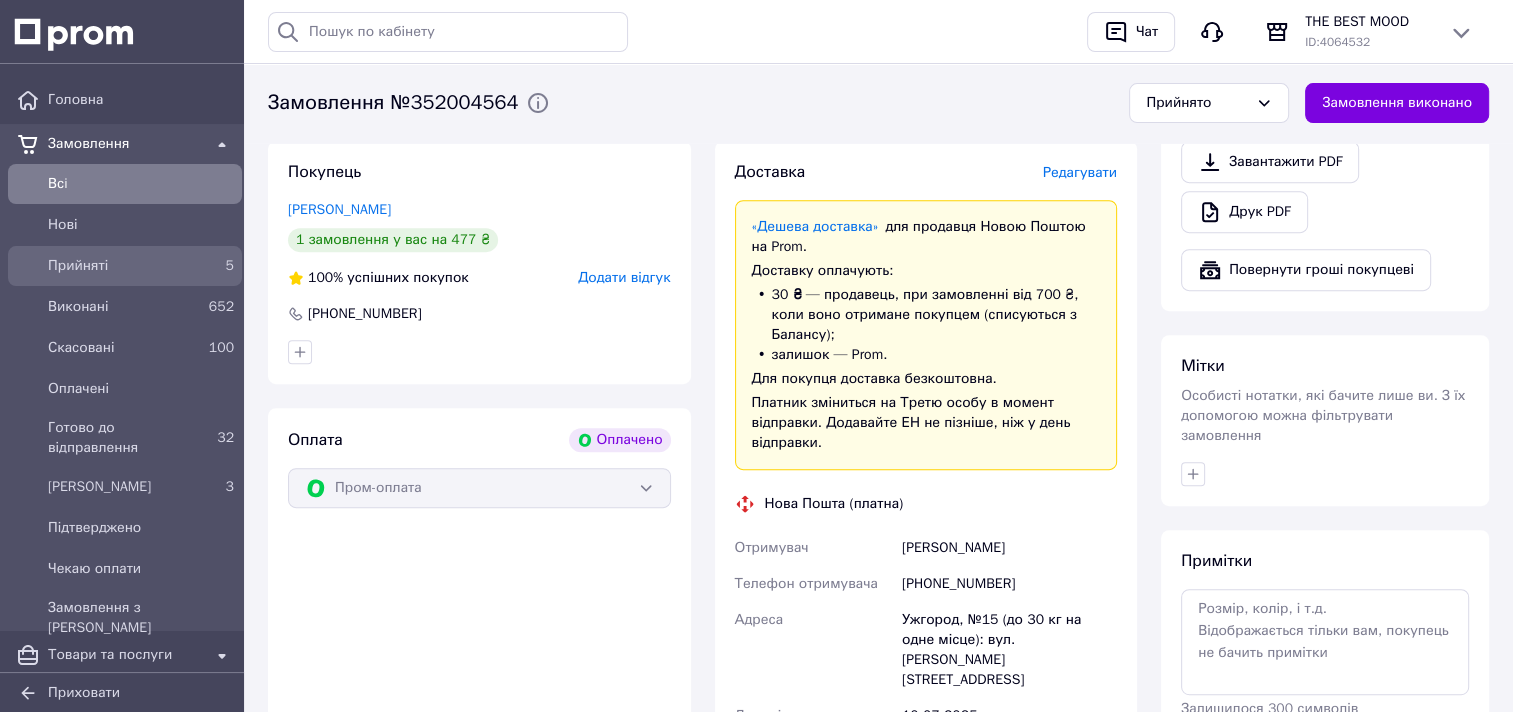 click on "Прийняті" at bounding box center (121, 266) 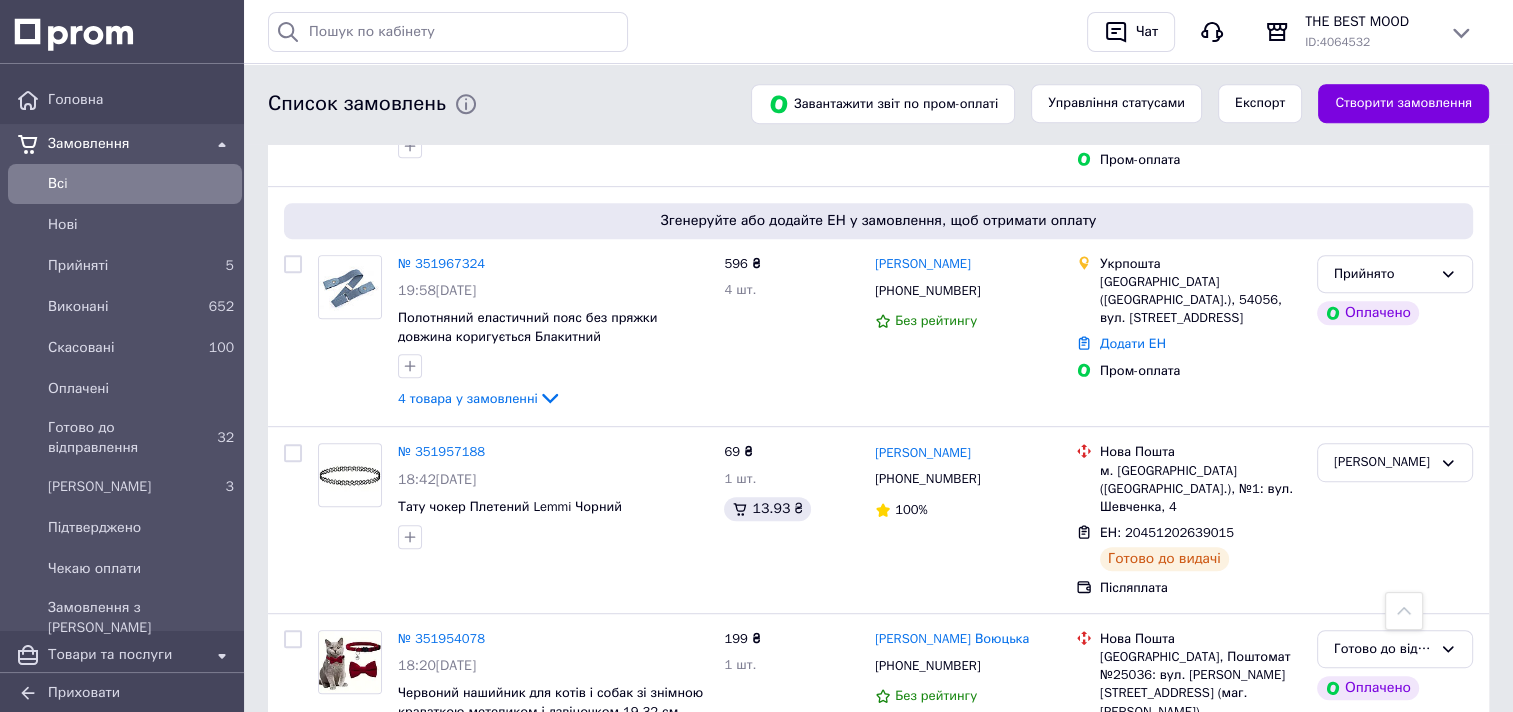 scroll, scrollTop: 900, scrollLeft: 0, axis: vertical 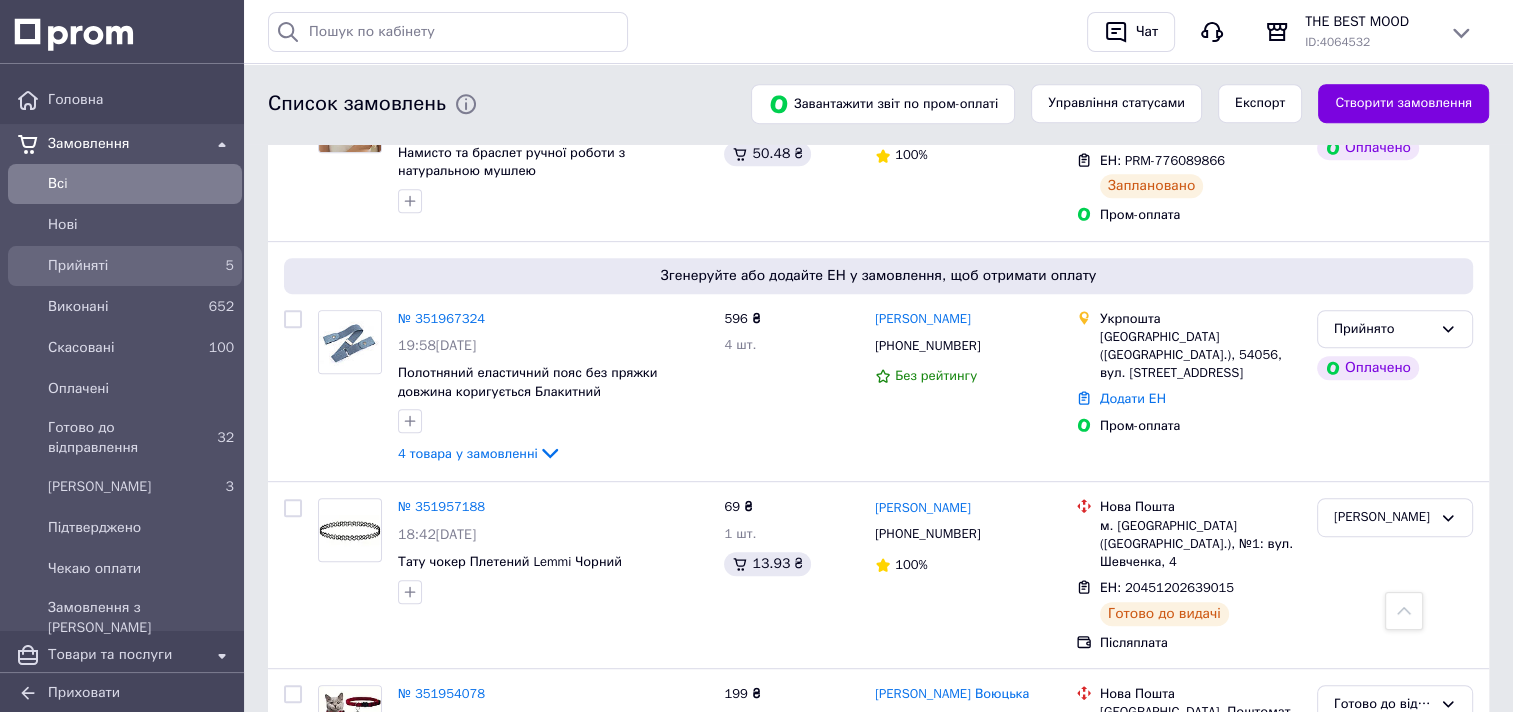 click on "Прийняті" at bounding box center (121, 266) 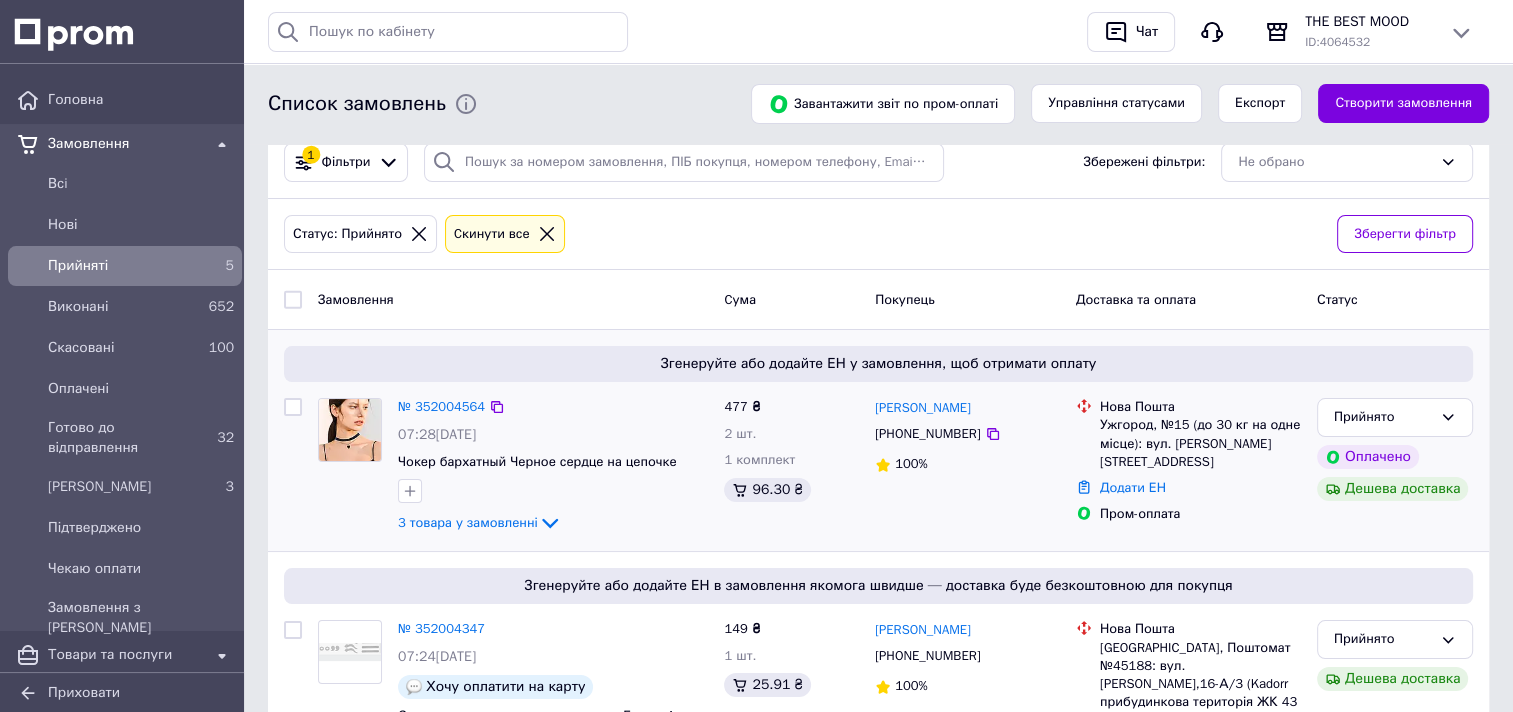 scroll, scrollTop: 0, scrollLeft: 0, axis: both 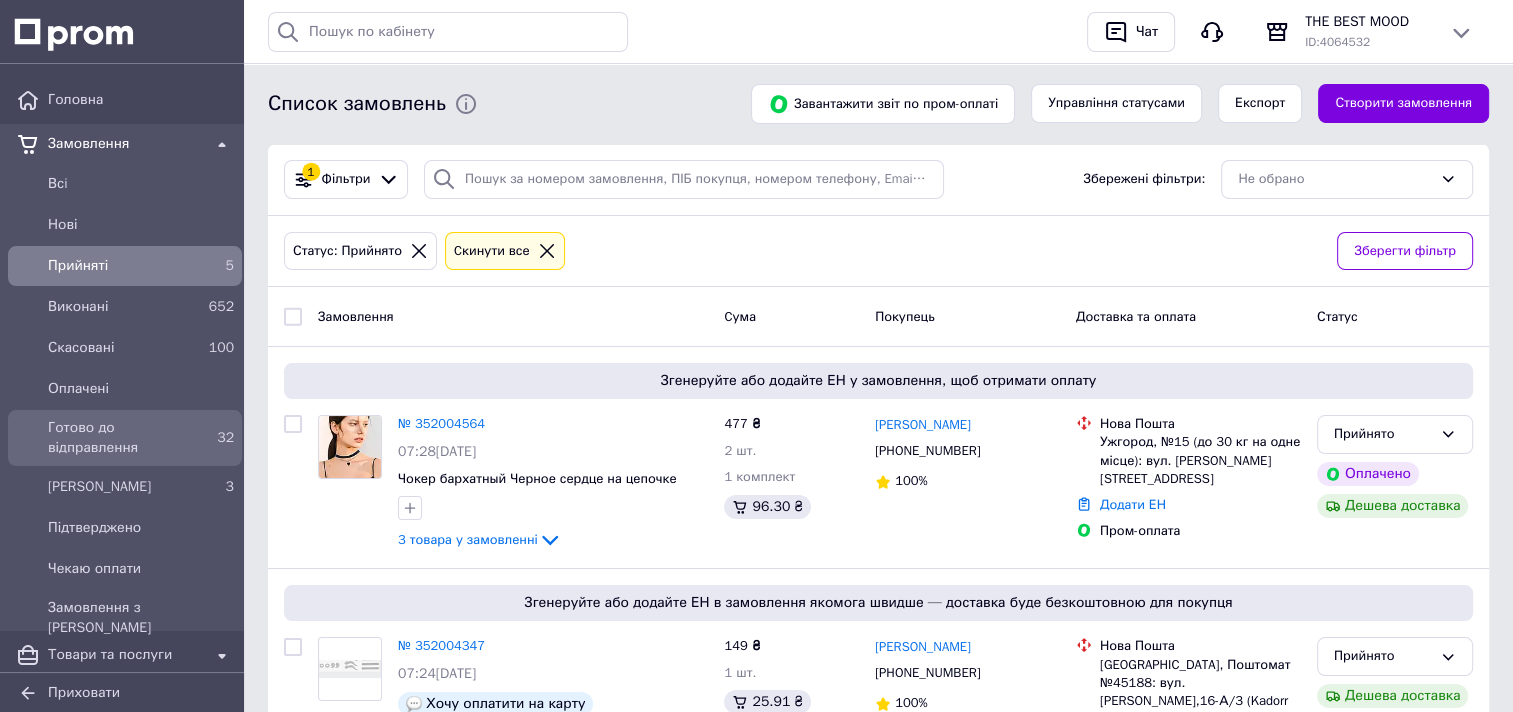 click on "Готово до відправлення" at bounding box center (121, 438) 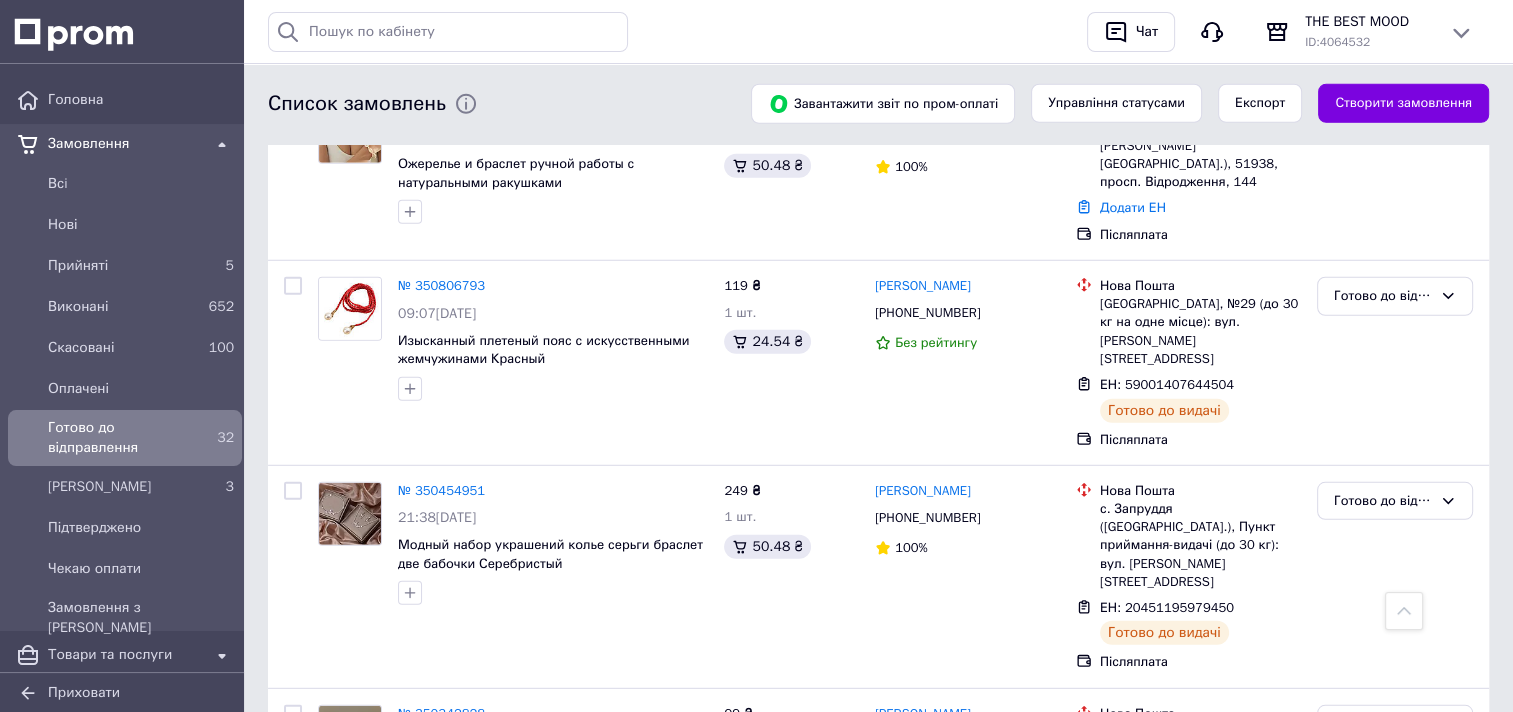 scroll, scrollTop: 5528, scrollLeft: 0, axis: vertical 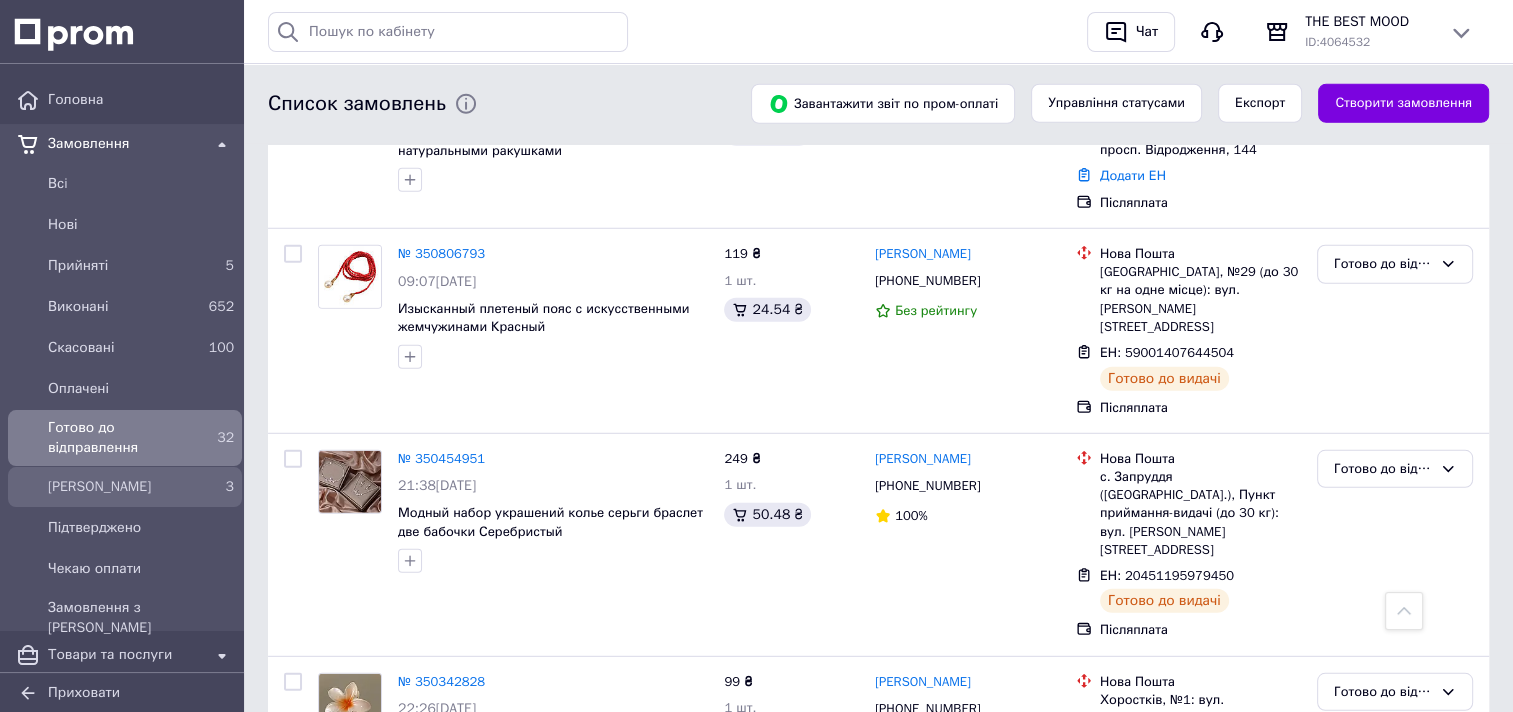 click on "[PERSON_NAME]" at bounding box center [121, 487] 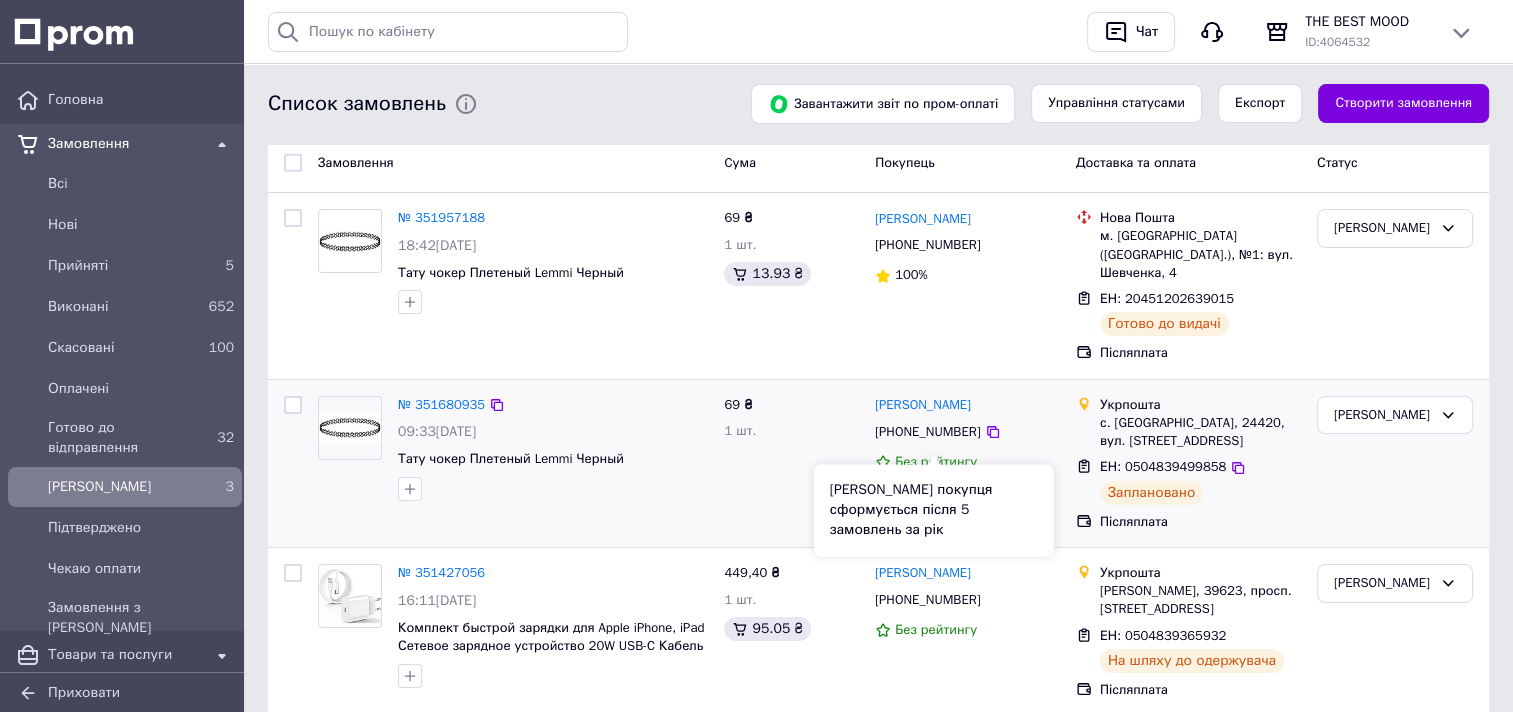scroll, scrollTop: 201, scrollLeft: 0, axis: vertical 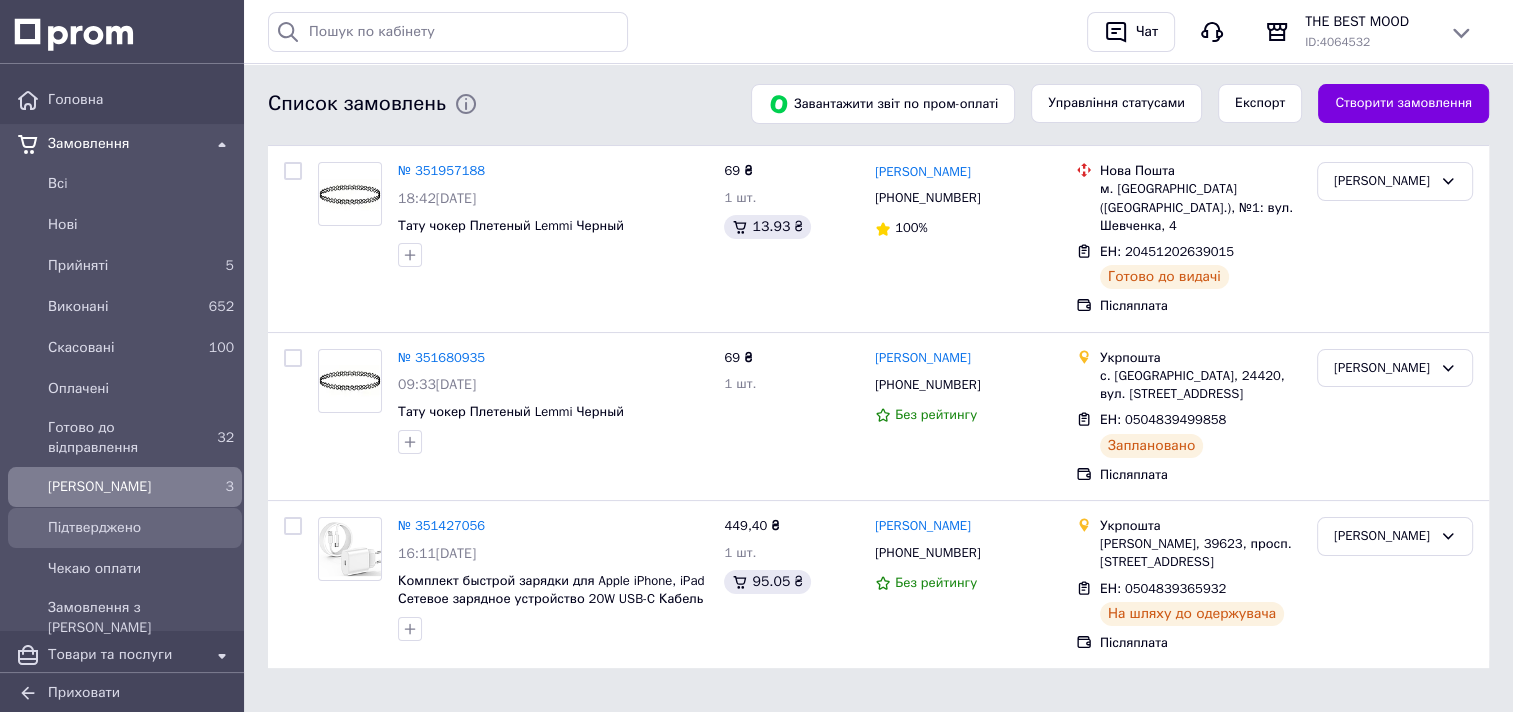 drag, startPoint x: 80, startPoint y: 530, endPoint x: 83, endPoint y: 519, distance: 11.401754 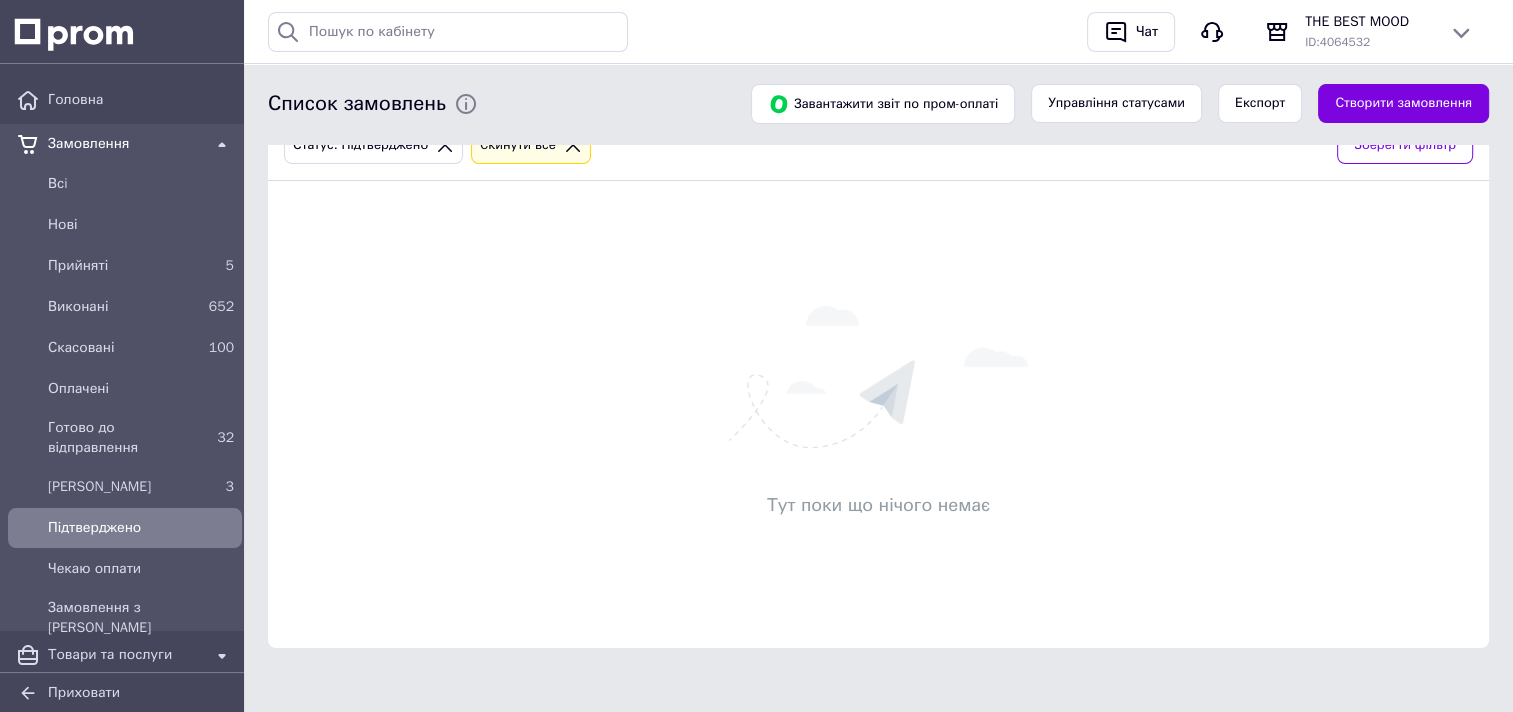 scroll, scrollTop: 0, scrollLeft: 0, axis: both 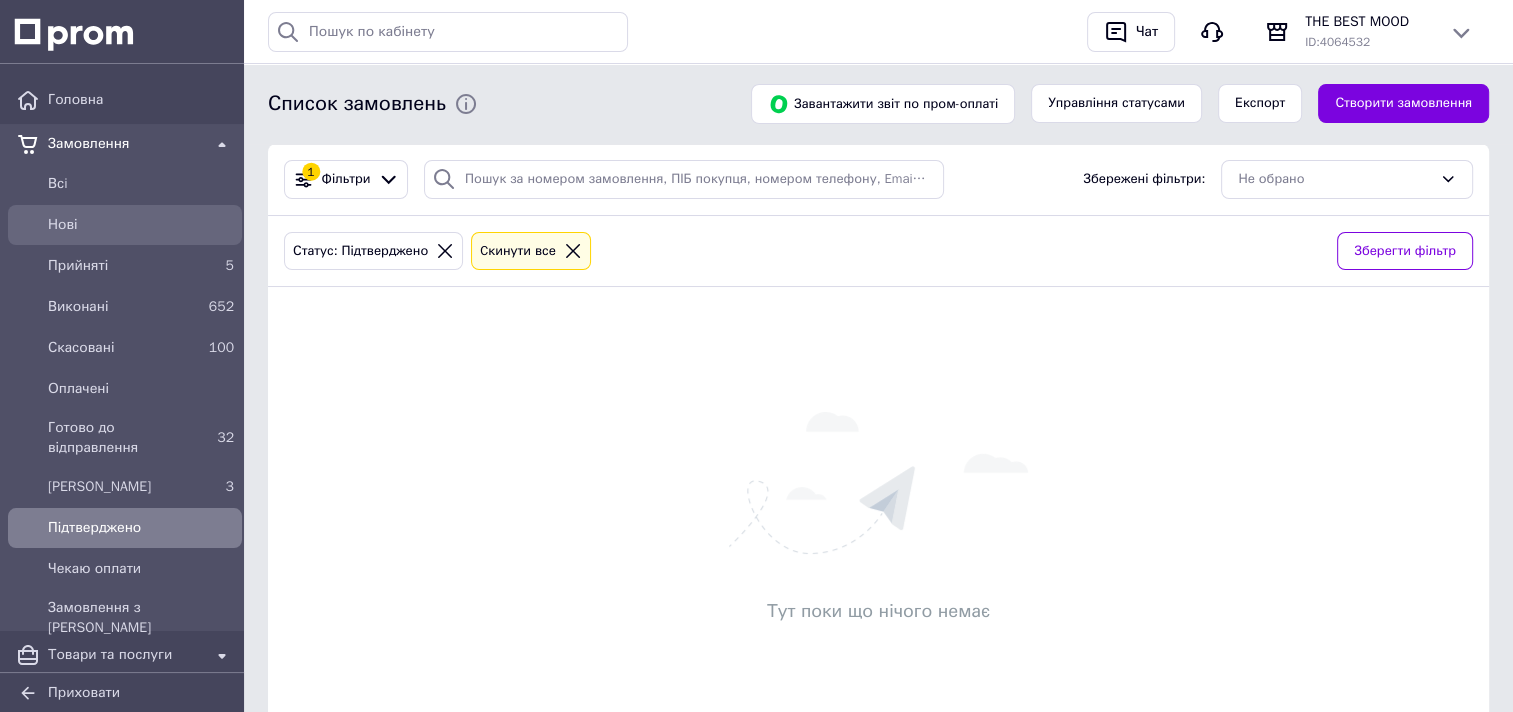 click on "Нові" at bounding box center [141, 225] 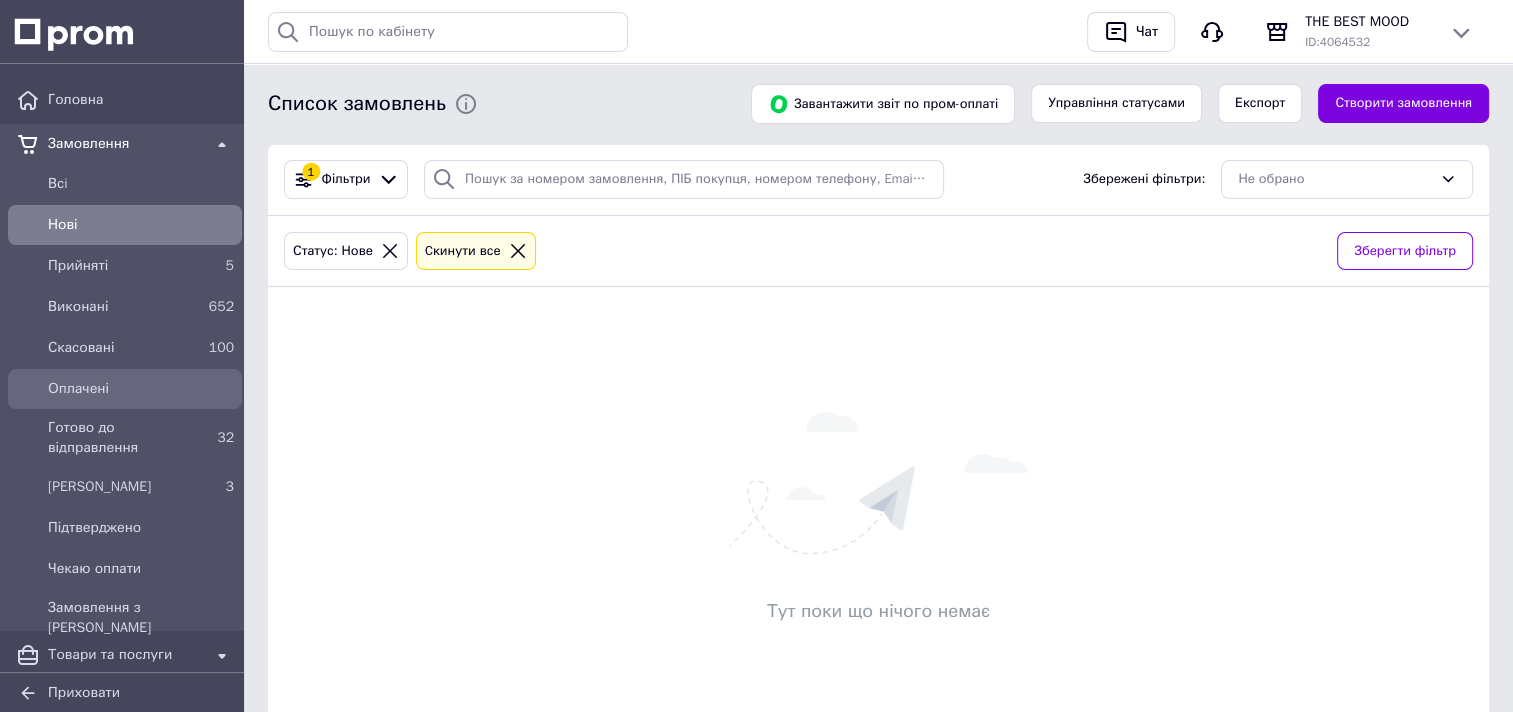 click on "Оплачені" at bounding box center [141, 389] 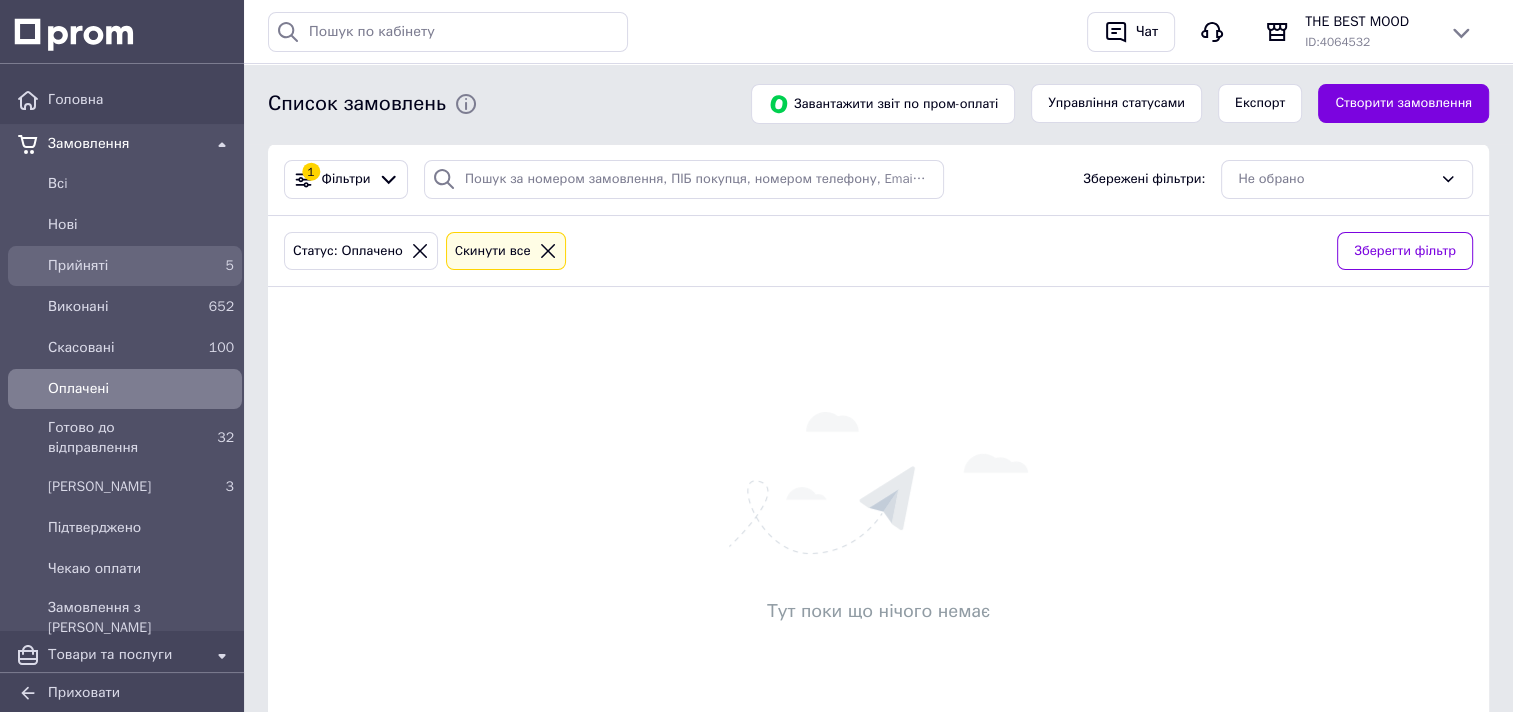 click on "Прийняті" at bounding box center (121, 266) 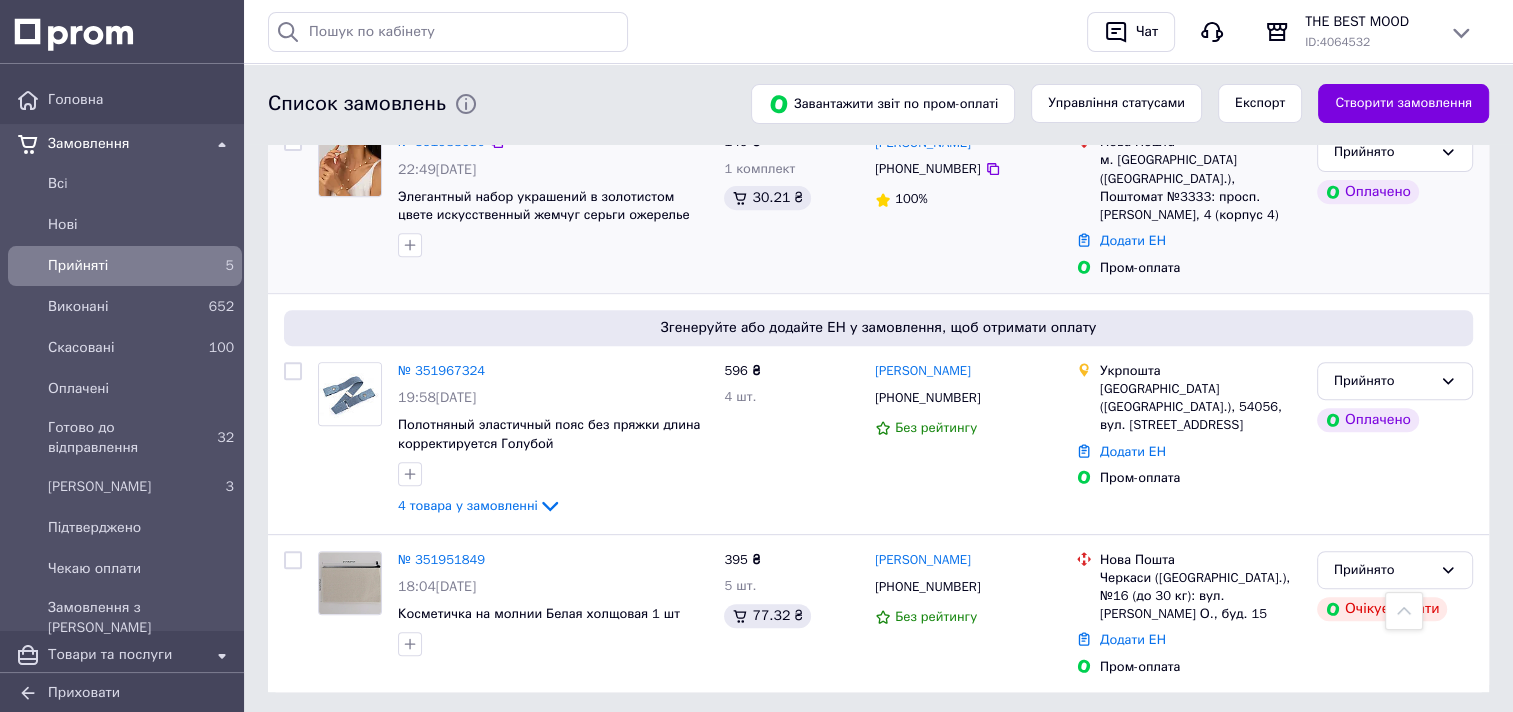 scroll, scrollTop: 756, scrollLeft: 0, axis: vertical 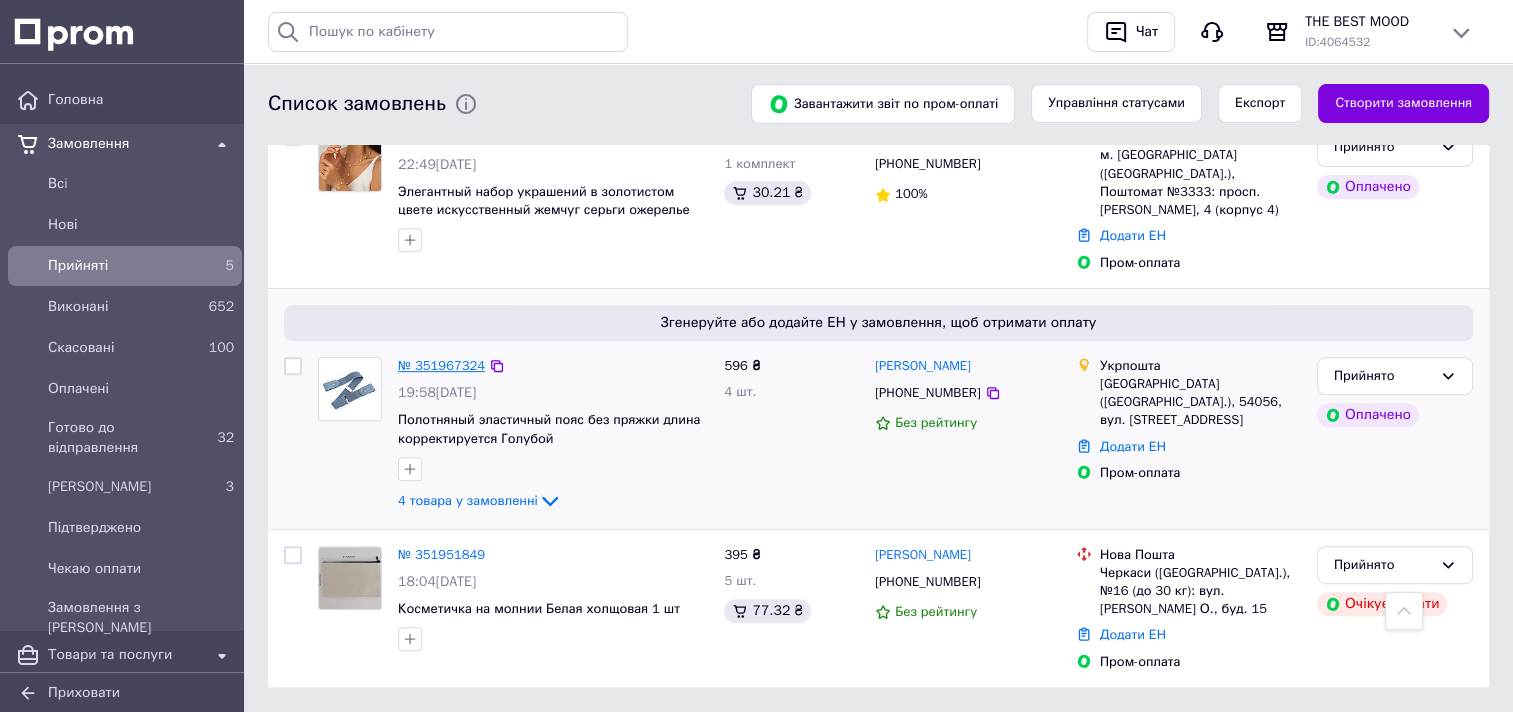 click on "№ 351967324" at bounding box center (441, 365) 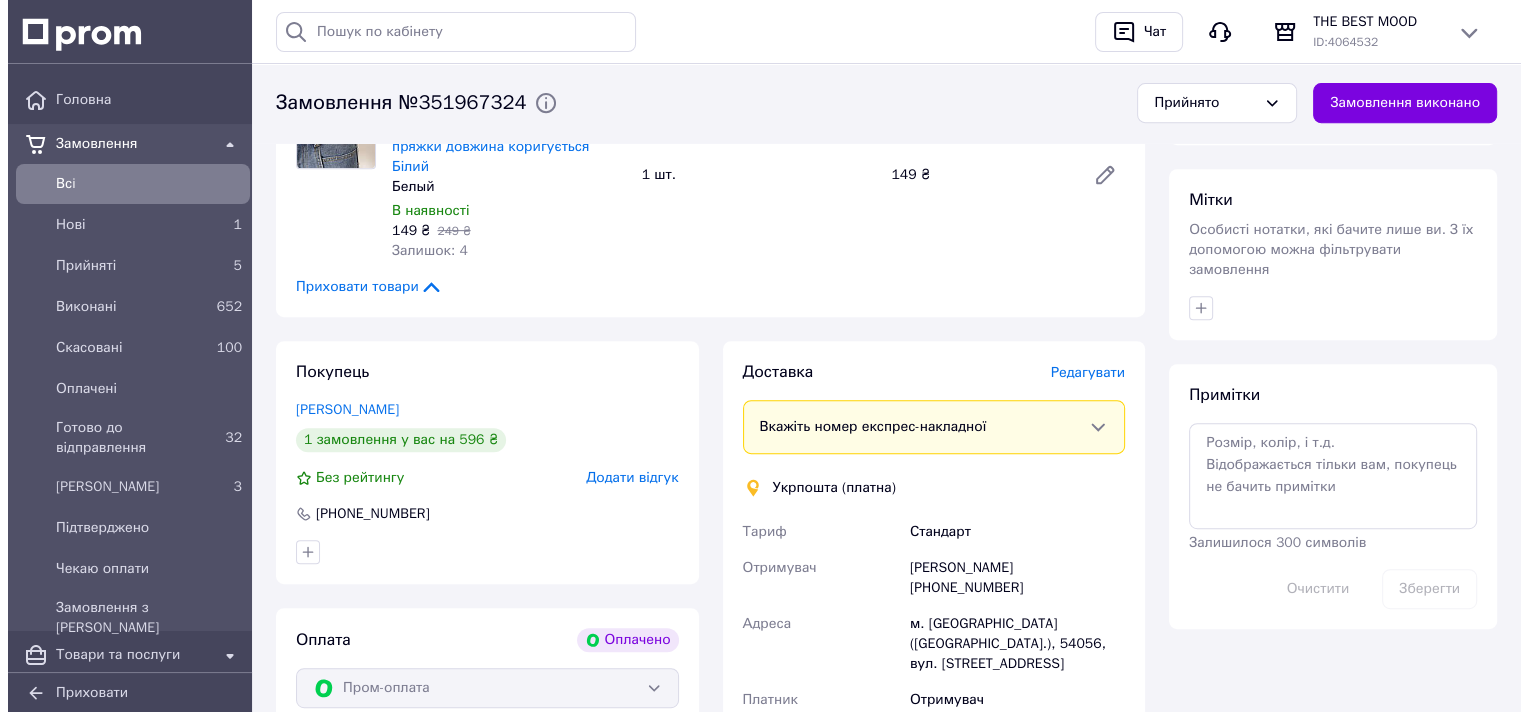 scroll, scrollTop: 800, scrollLeft: 0, axis: vertical 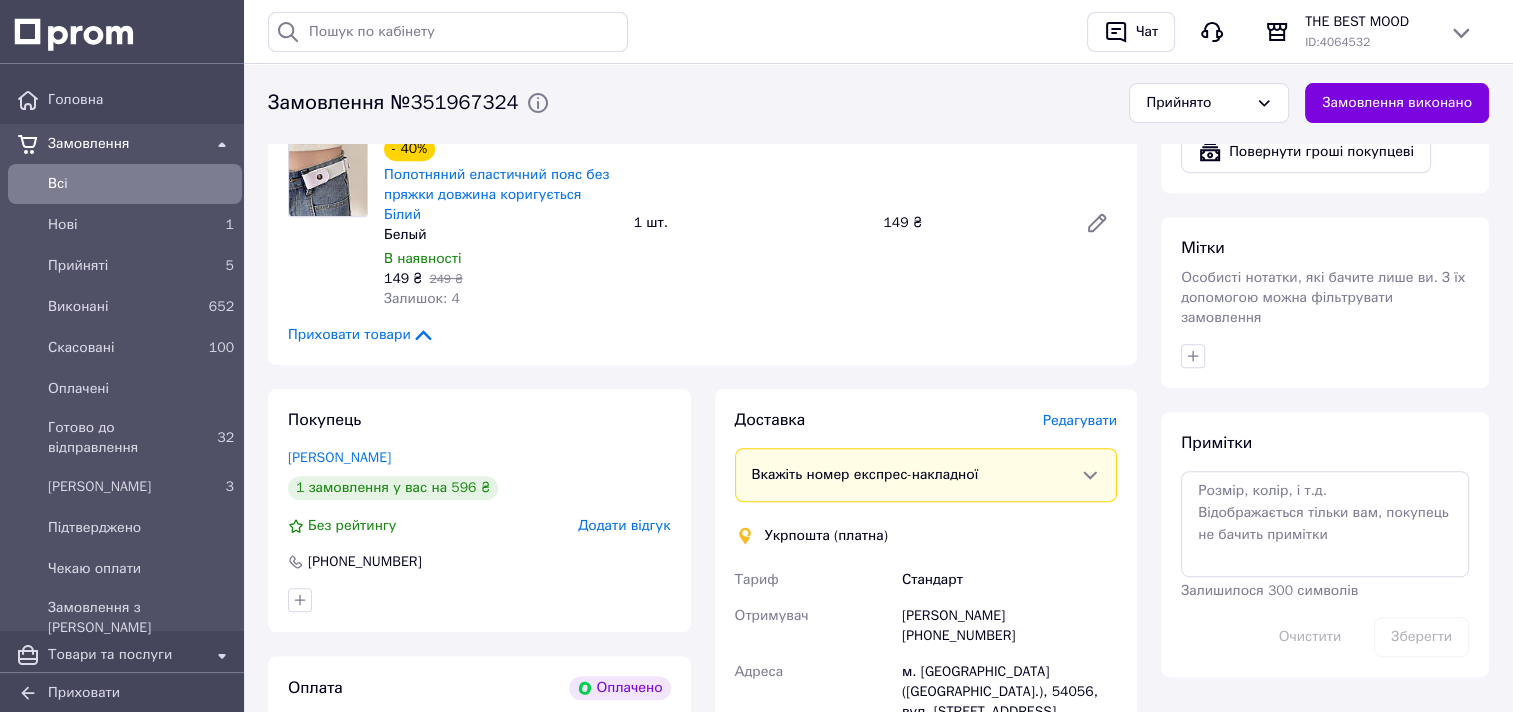 click on "Редагувати" at bounding box center (1080, 420) 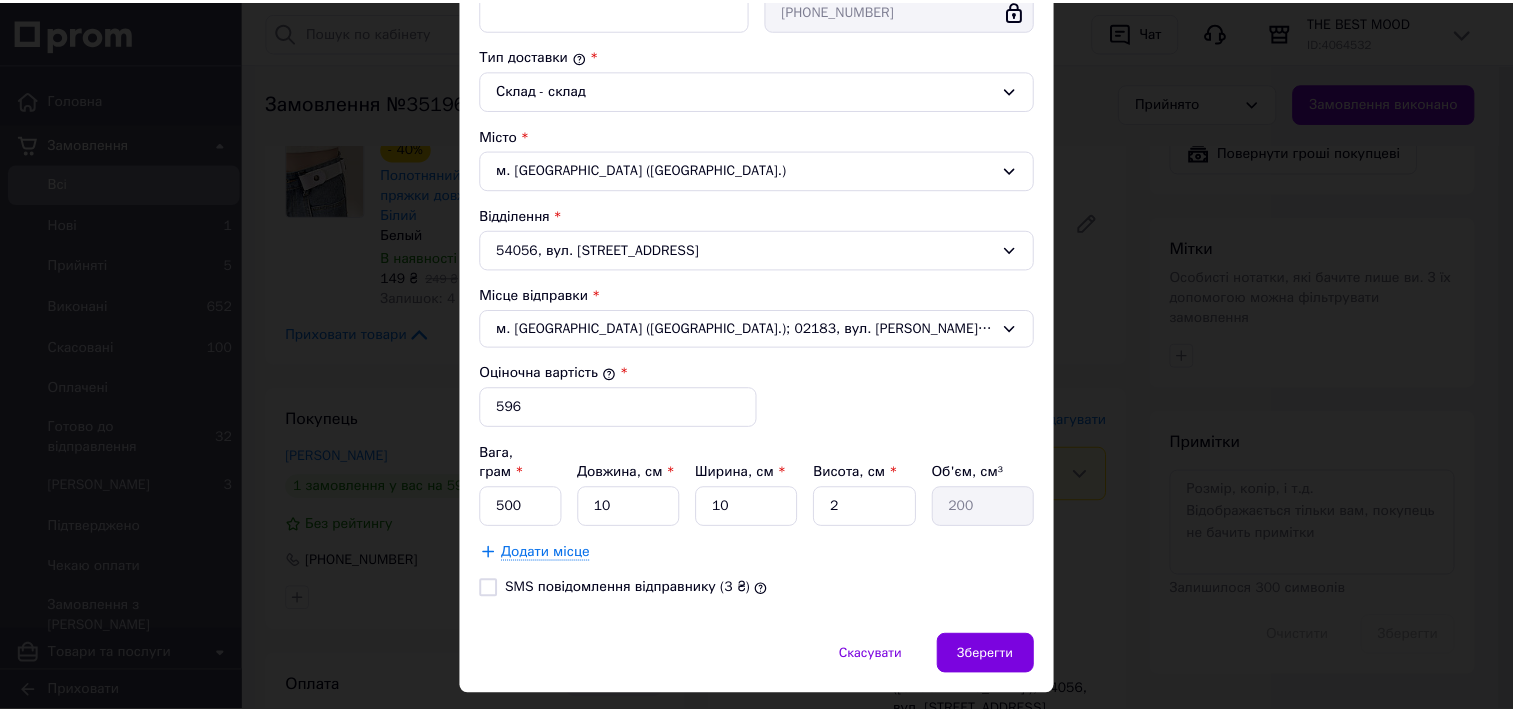 scroll, scrollTop: 534, scrollLeft: 0, axis: vertical 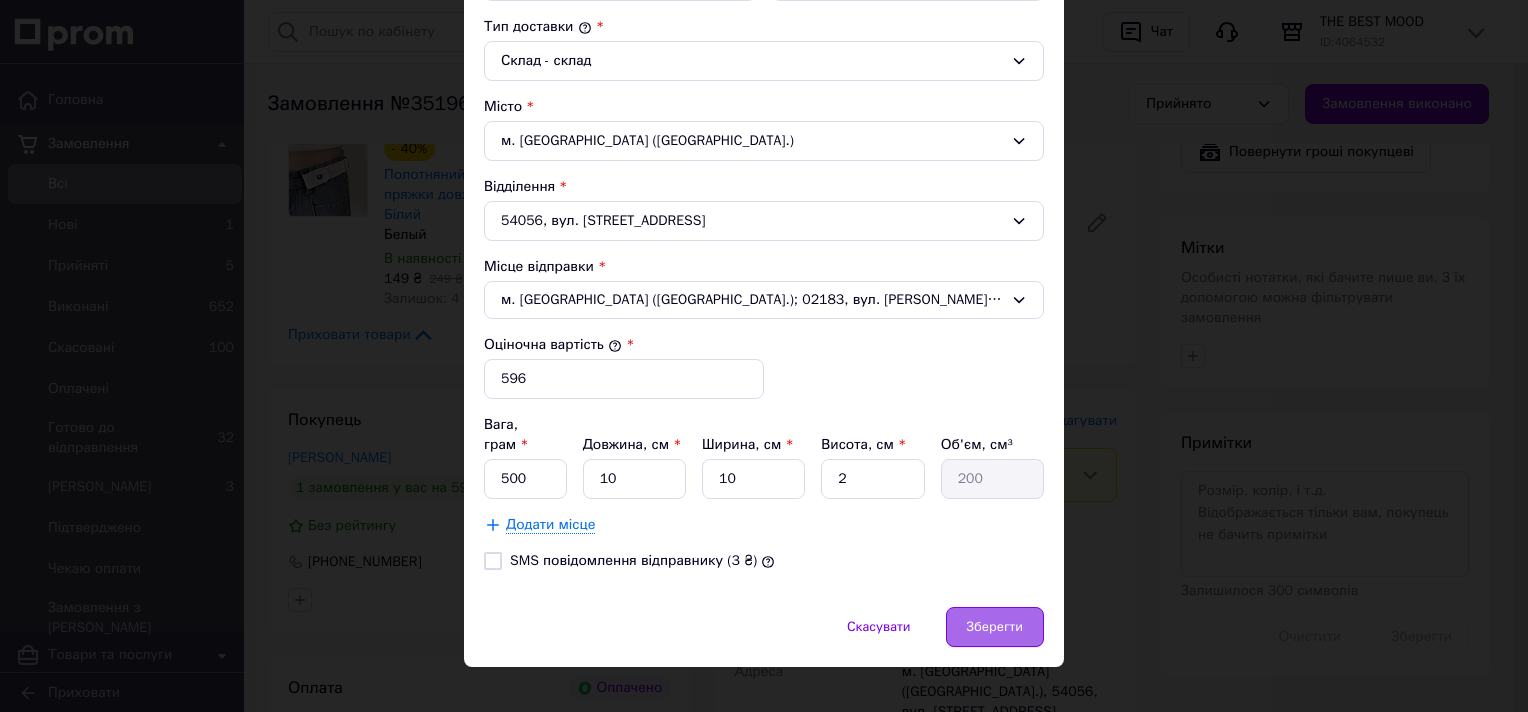 click on "Зберегти" at bounding box center (995, 627) 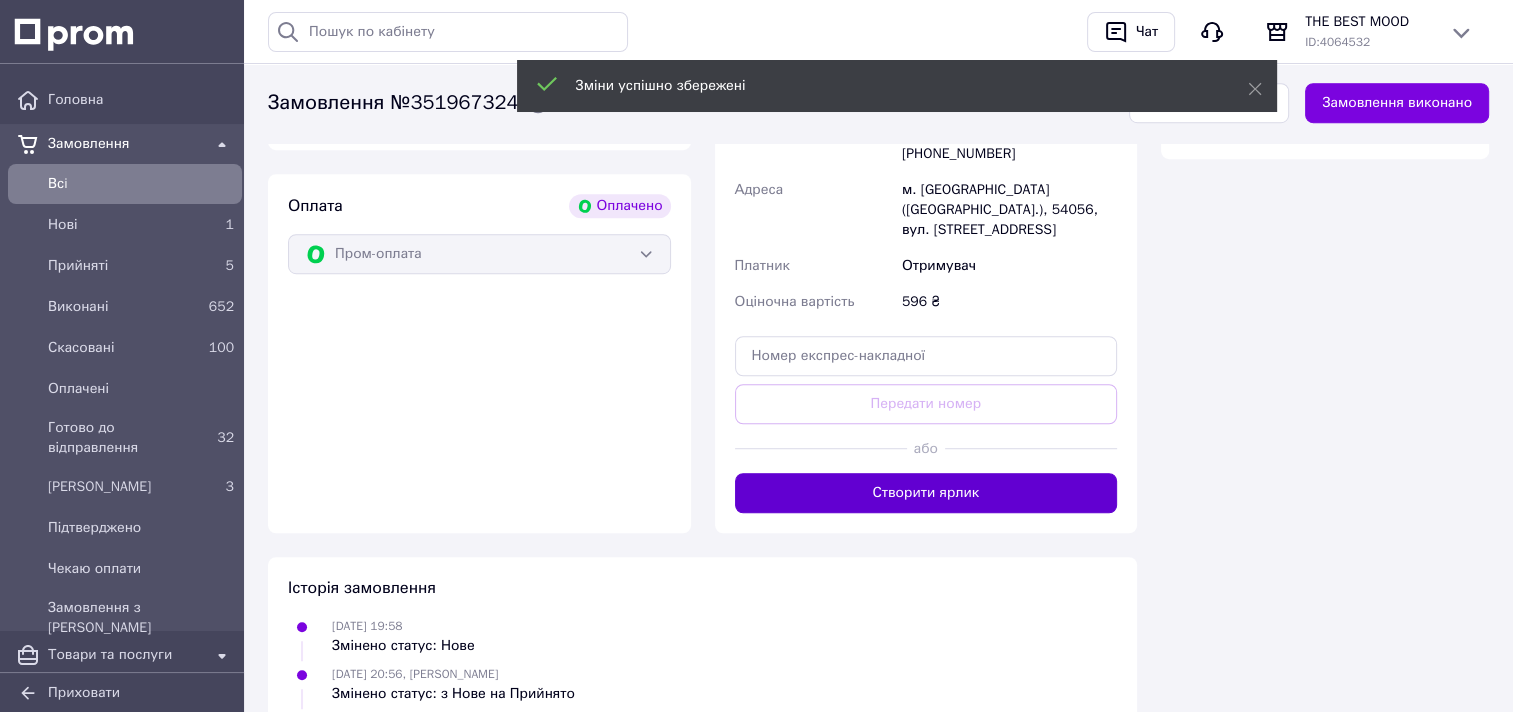 scroll, scrollTop: 1300, scrollLeft: 0, axis: vertical 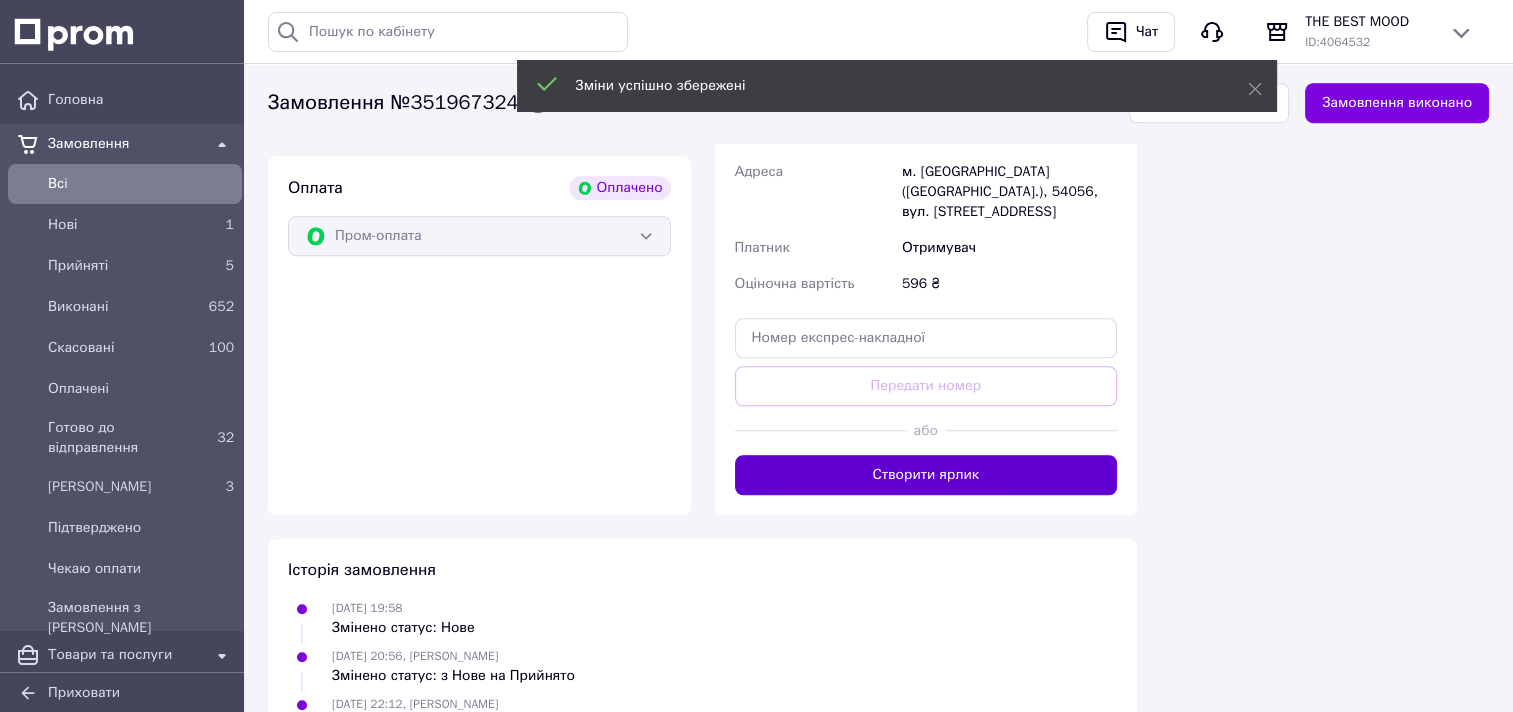 click on "Створити ярлик" at bounding box center [926, 475] 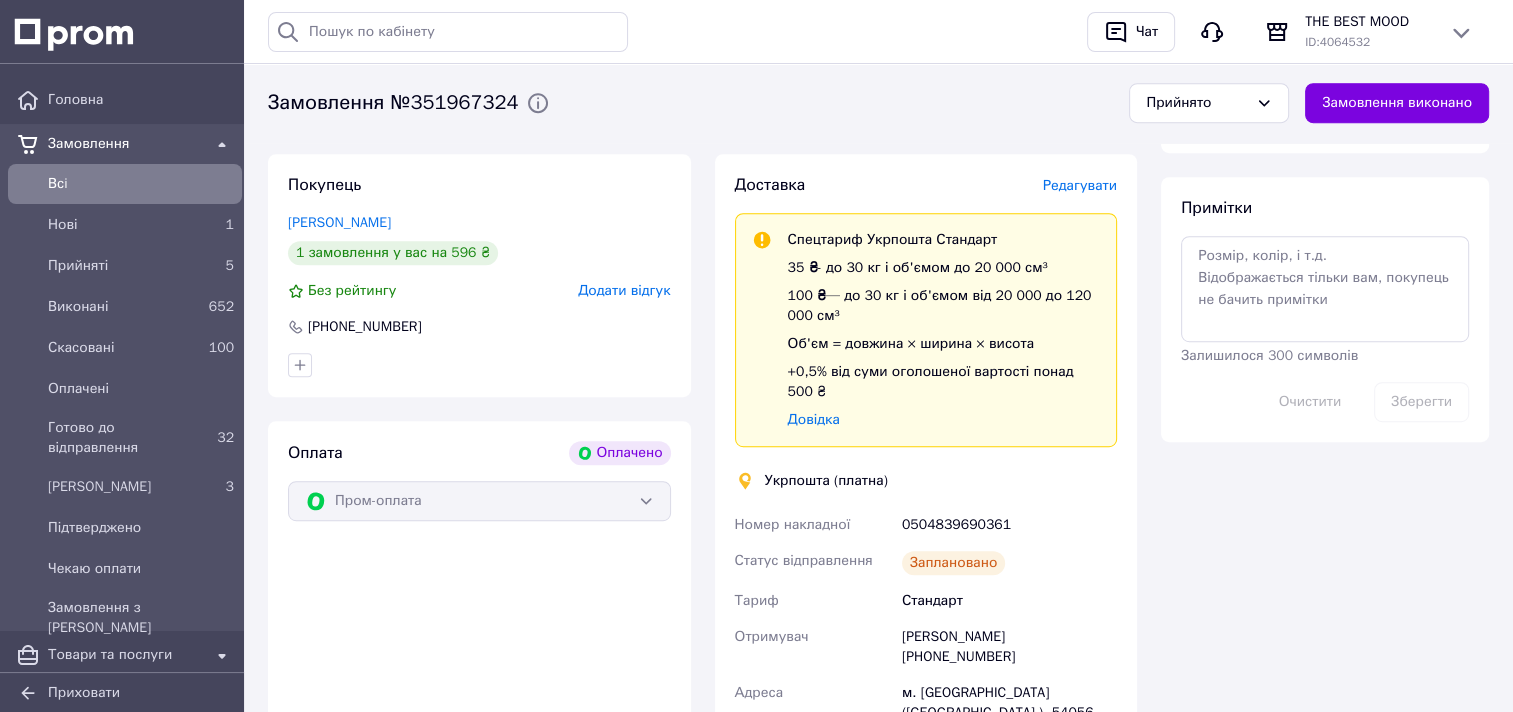 scroll, scrollTop: 1000, scrollLeft: 0, axis: vertical 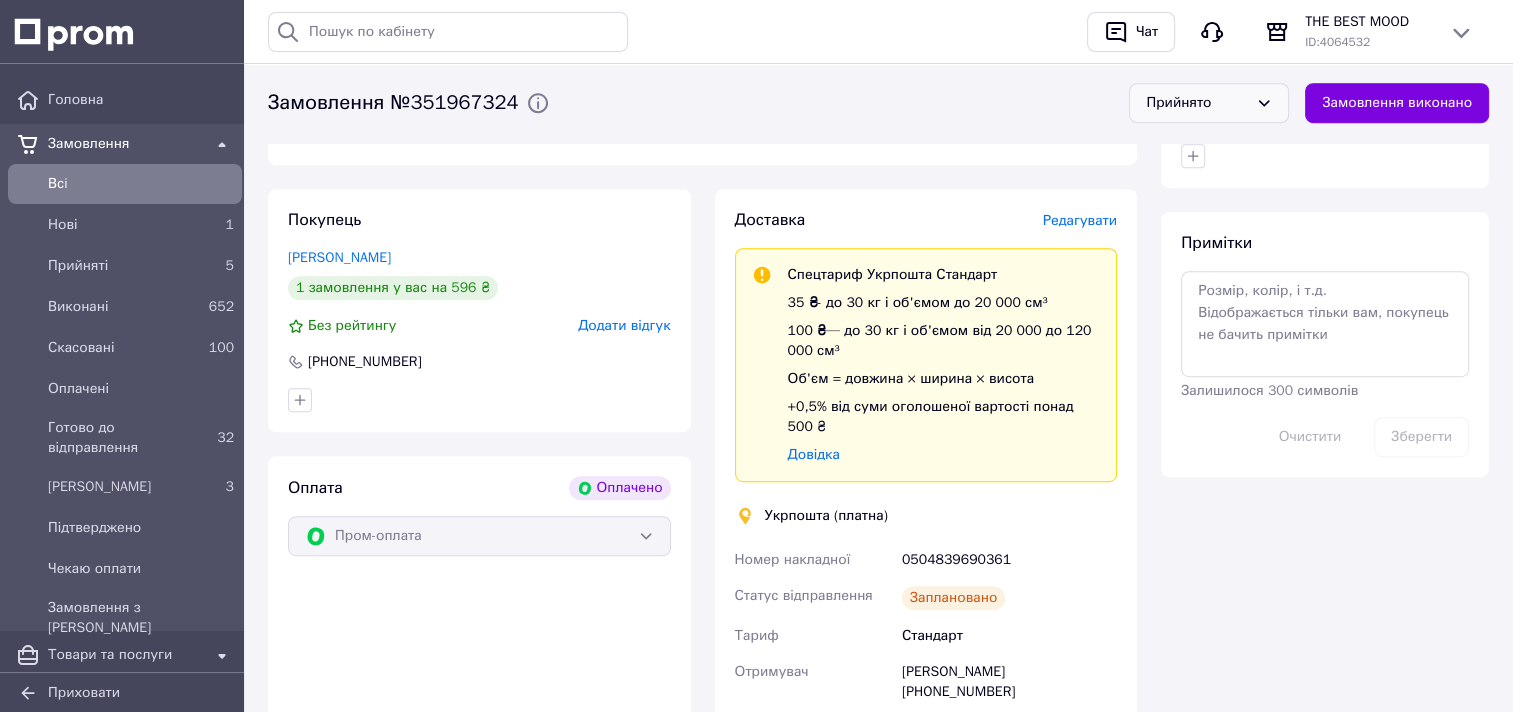 click 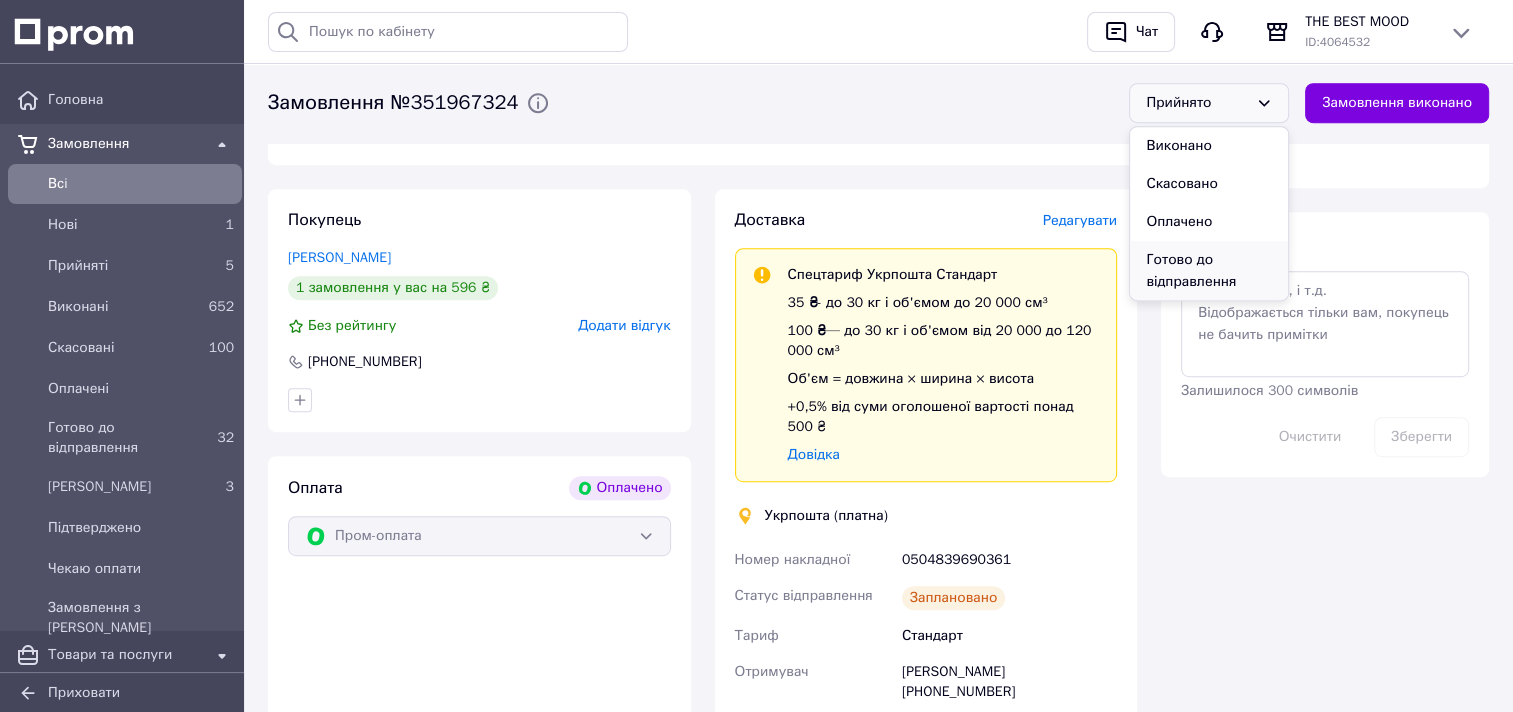 click on "Готово до відправлення" at bounding box center [1209, 272] 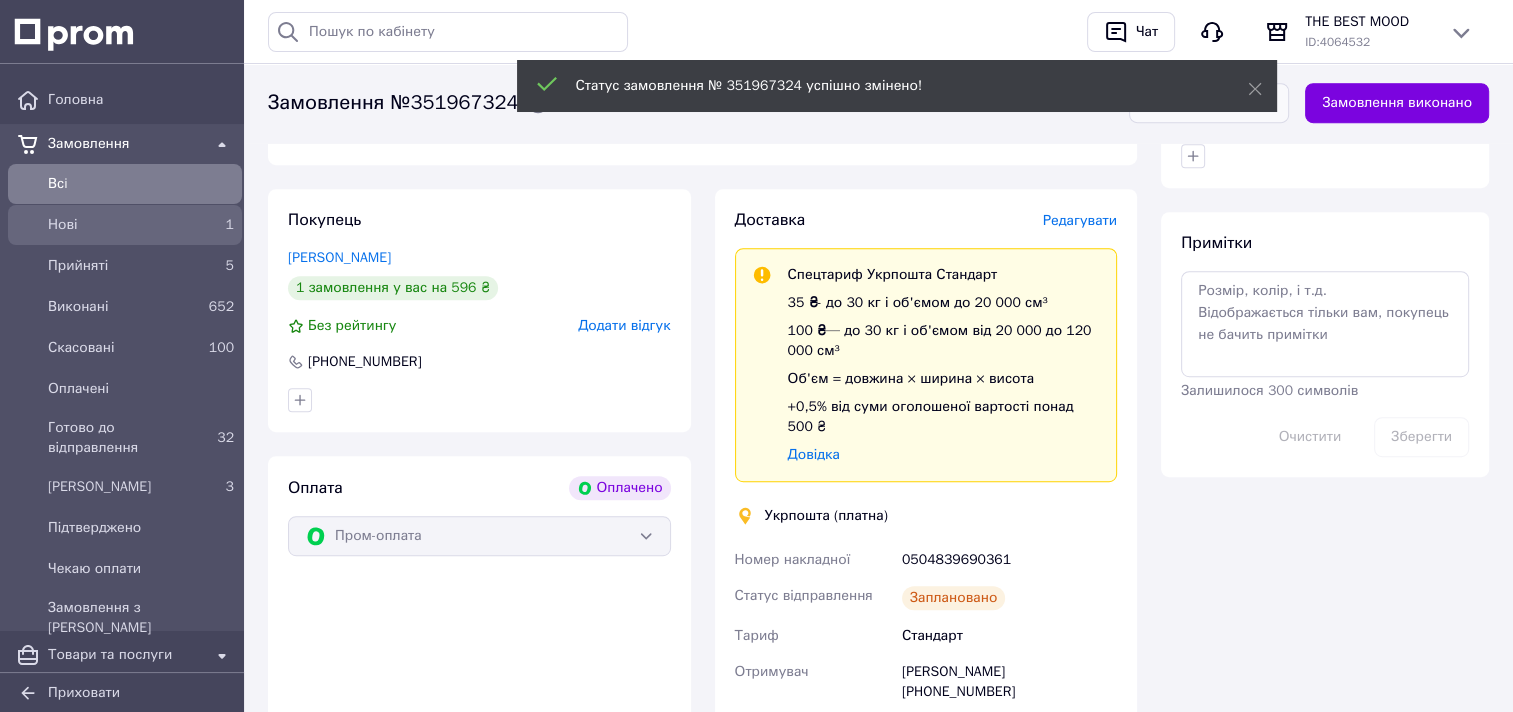 click on "Нові" at bounding box center (121, 225) 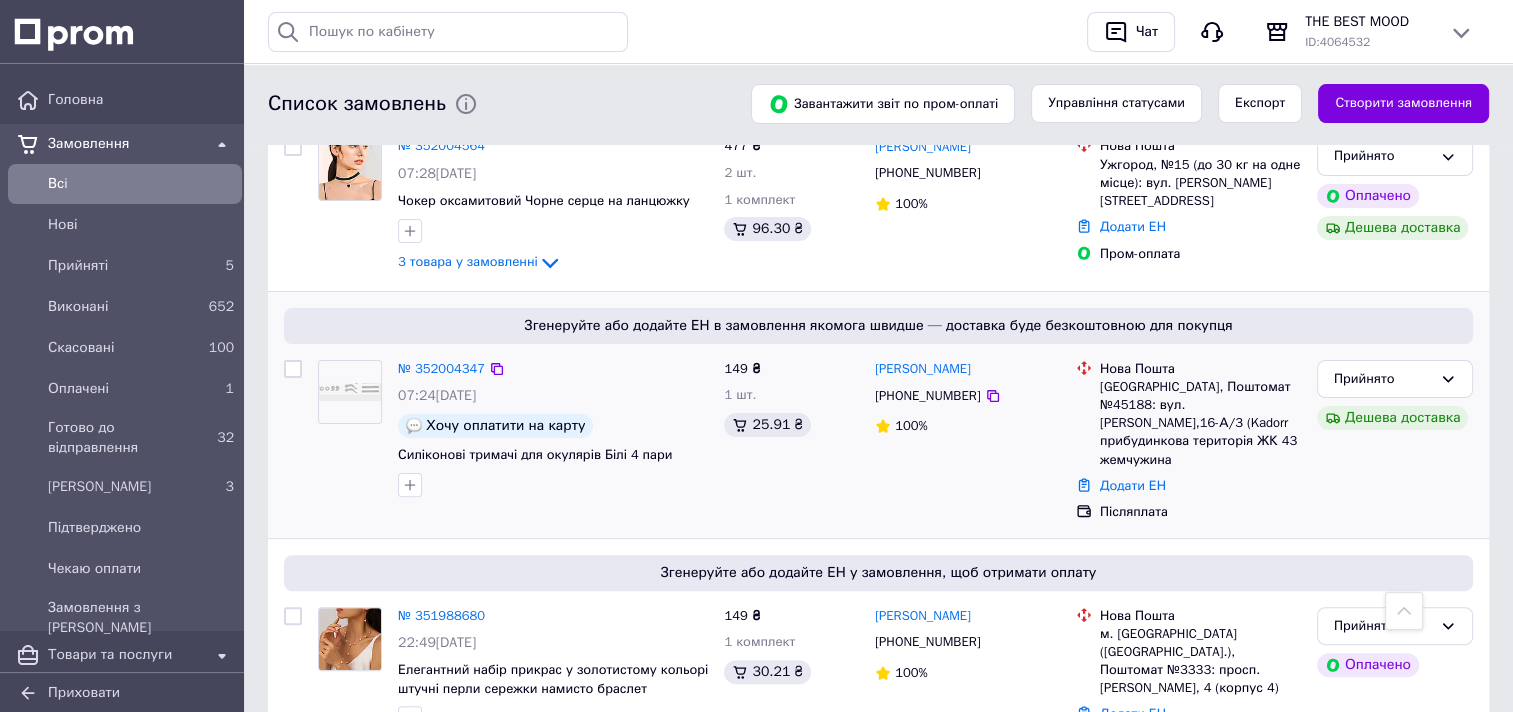 scroll, scrollTop: 500, scrollLeft: 0, axis: vertical 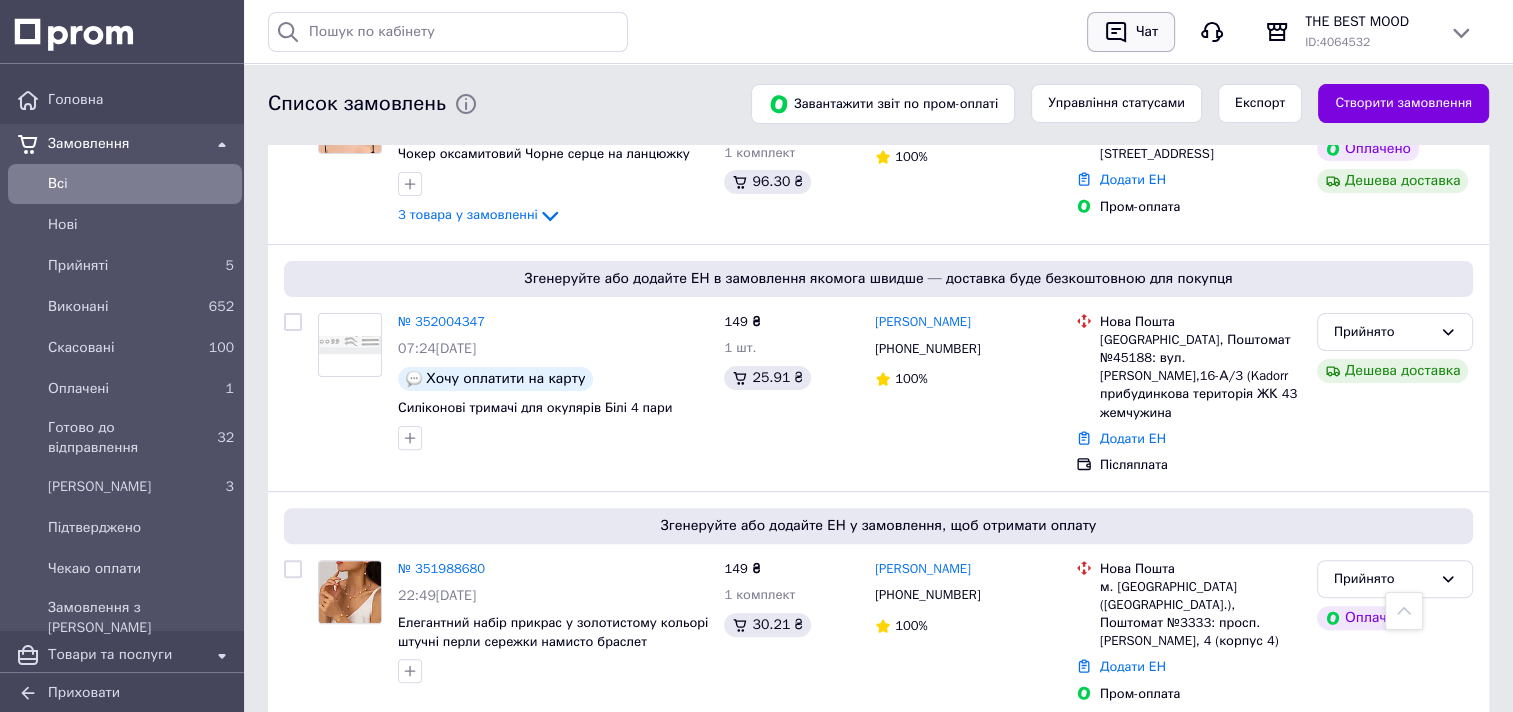 click 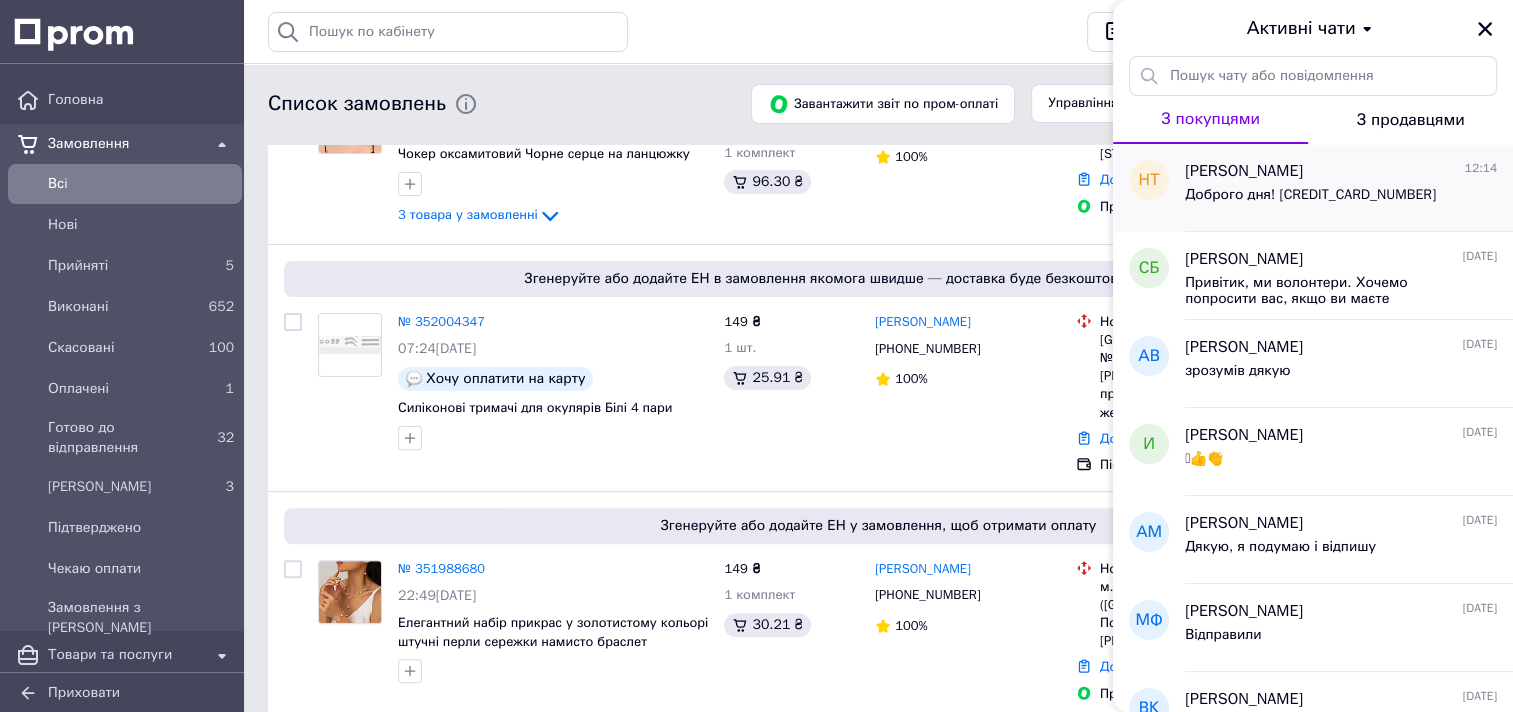 click on "Доброго дня!
[CREDIT_CARD_NUMBER]" at bounding box center [1310, 195] 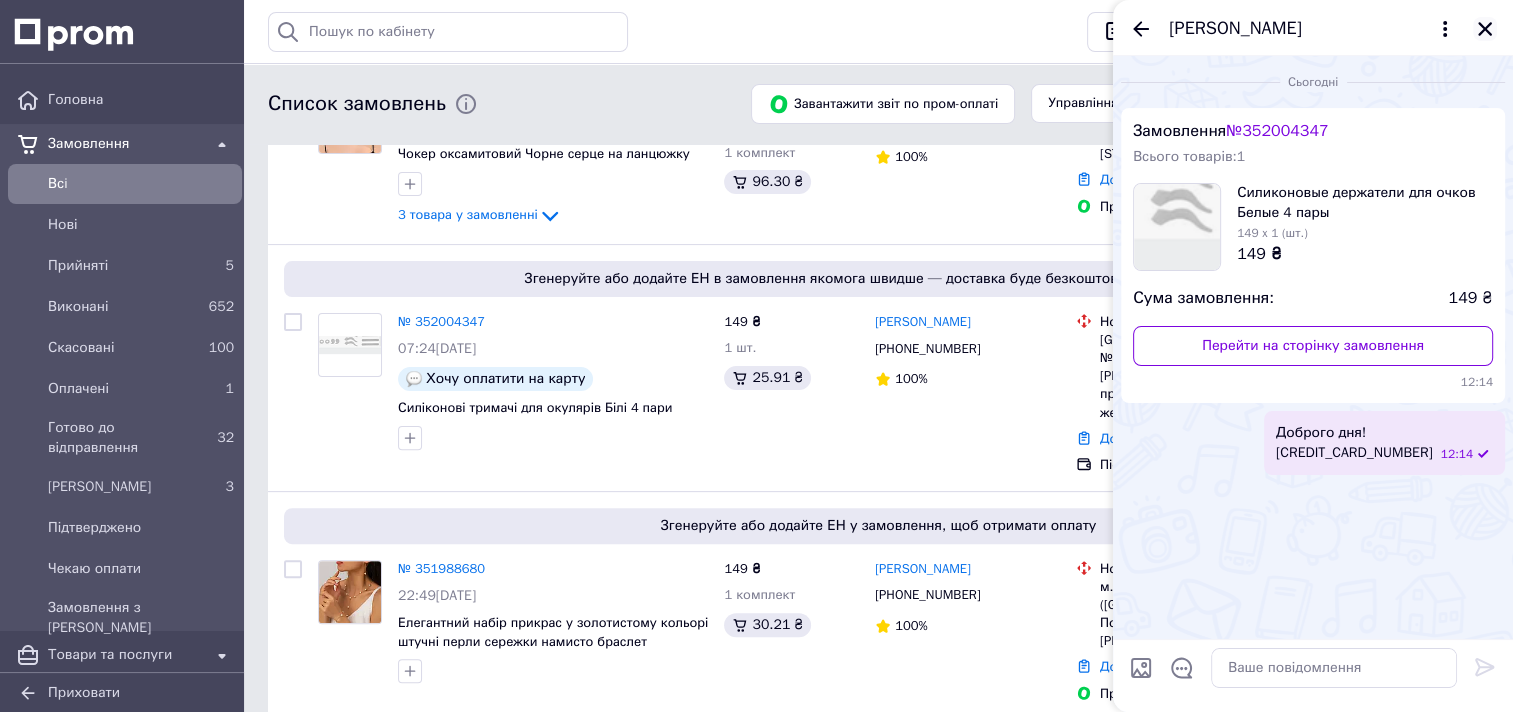 click 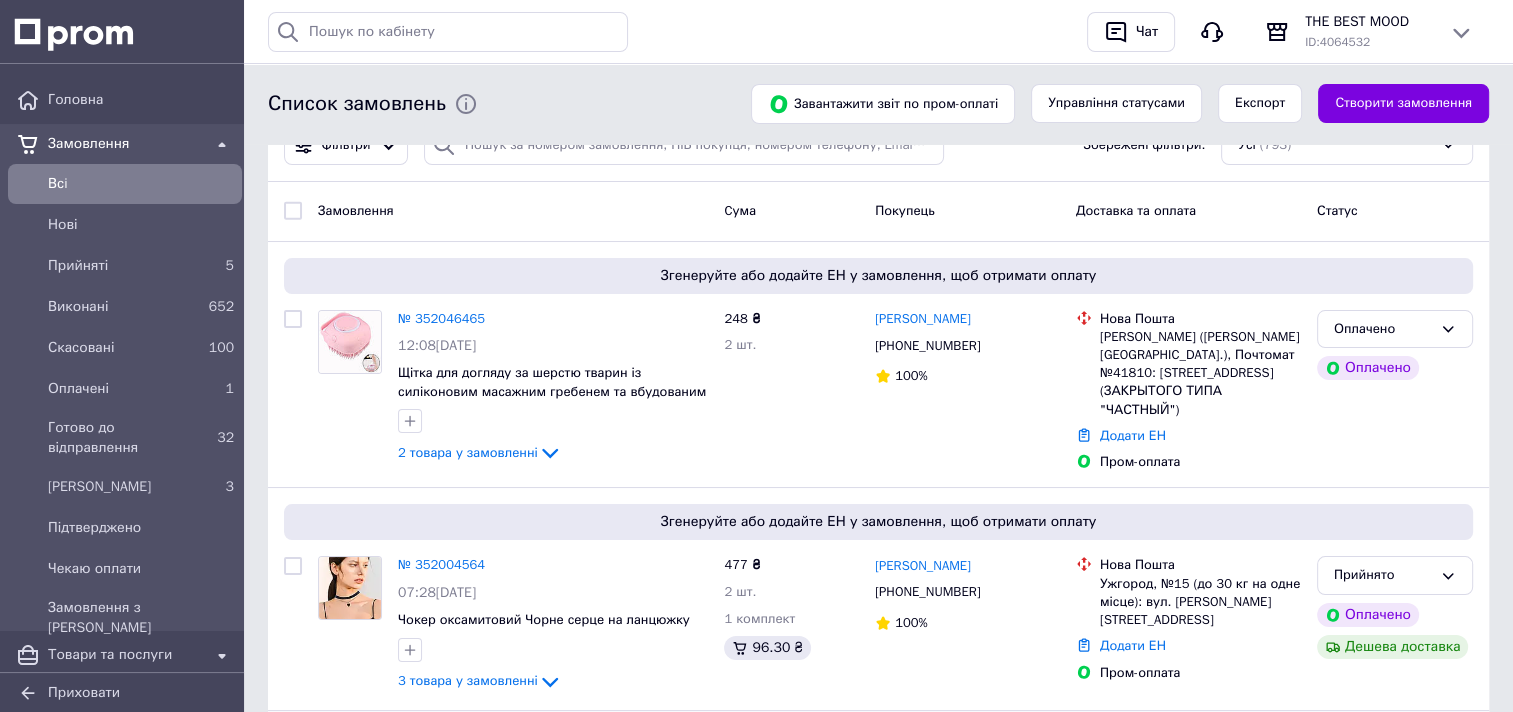 scroll, scrollTop: 0, scrollLeft: 0, axis: both 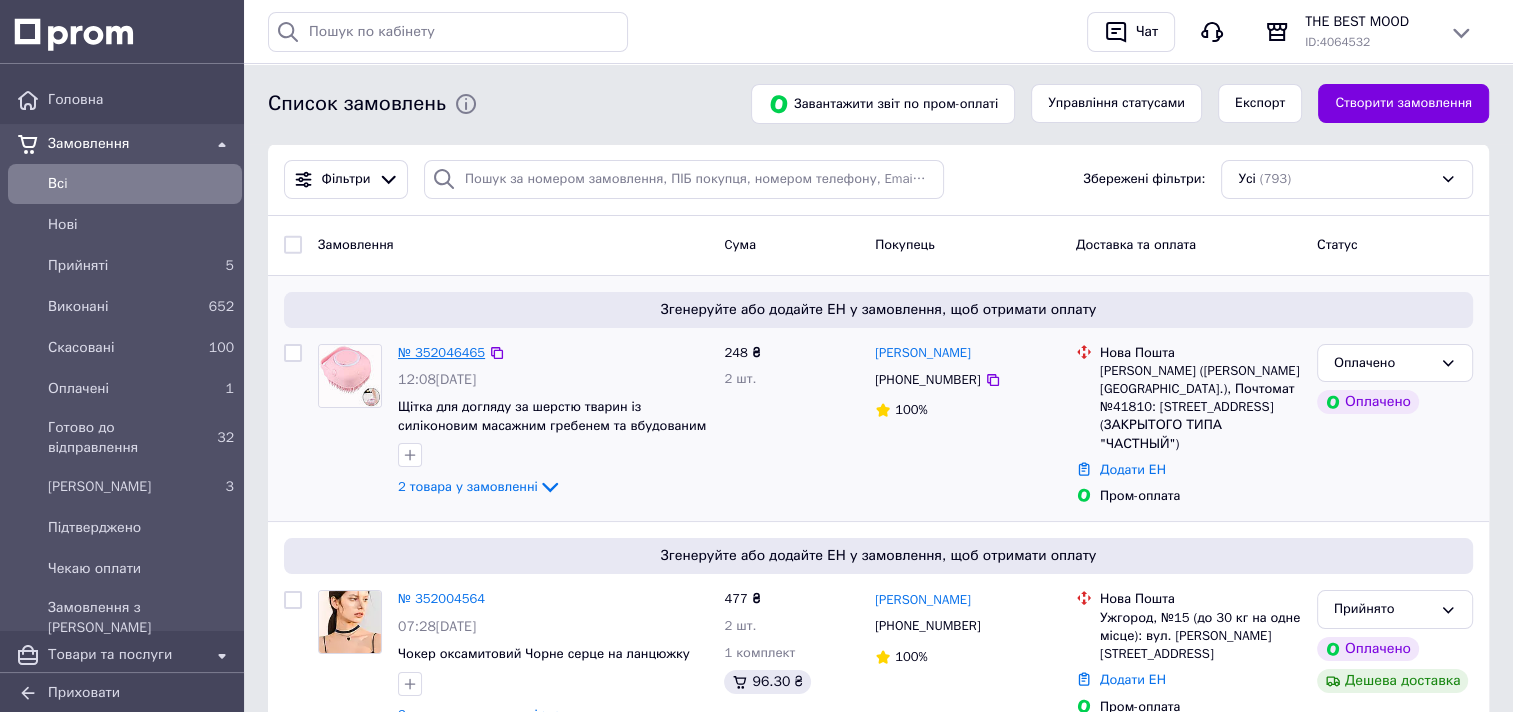 click on "№ 352046465" at bounding box center (441, 352) 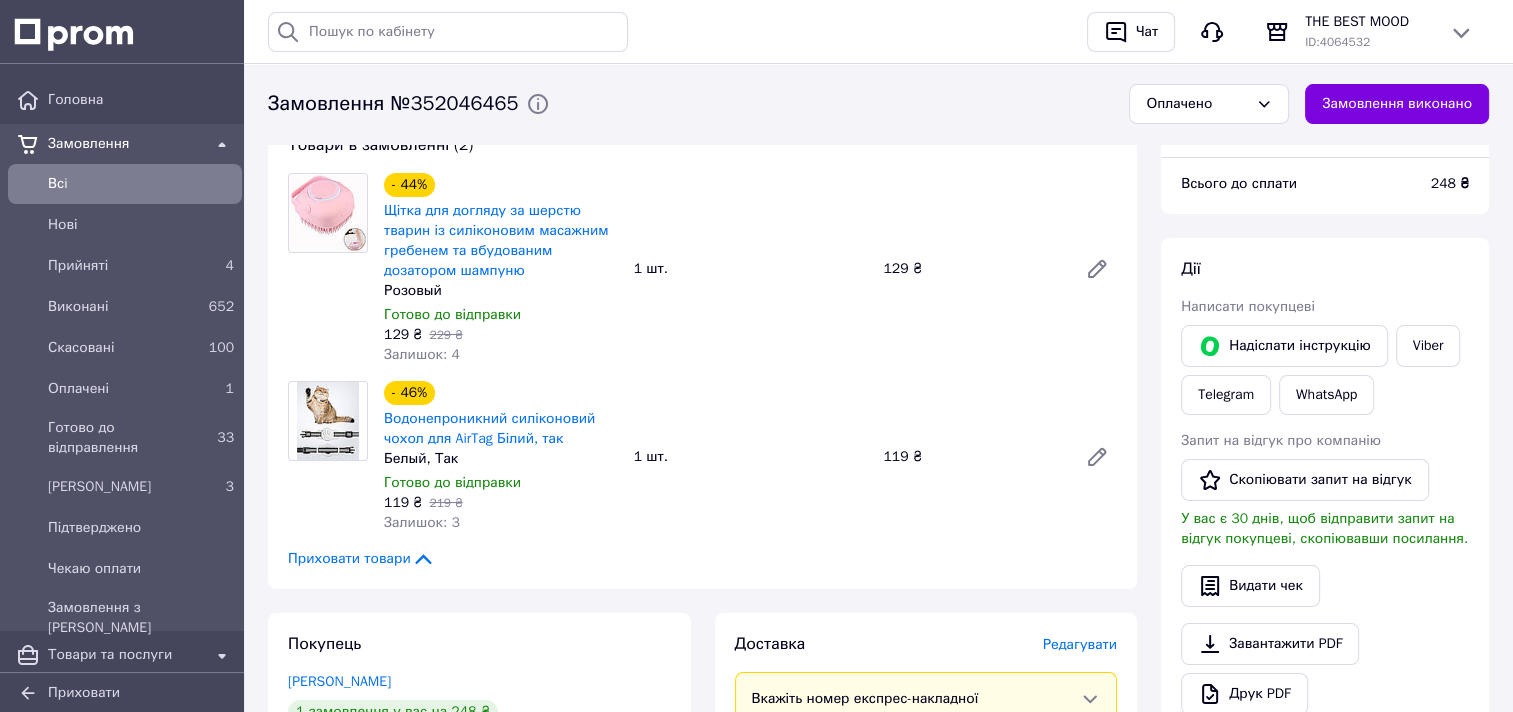 scroll, scrollTop: 300, scrollLeft: 0, axis: vertical 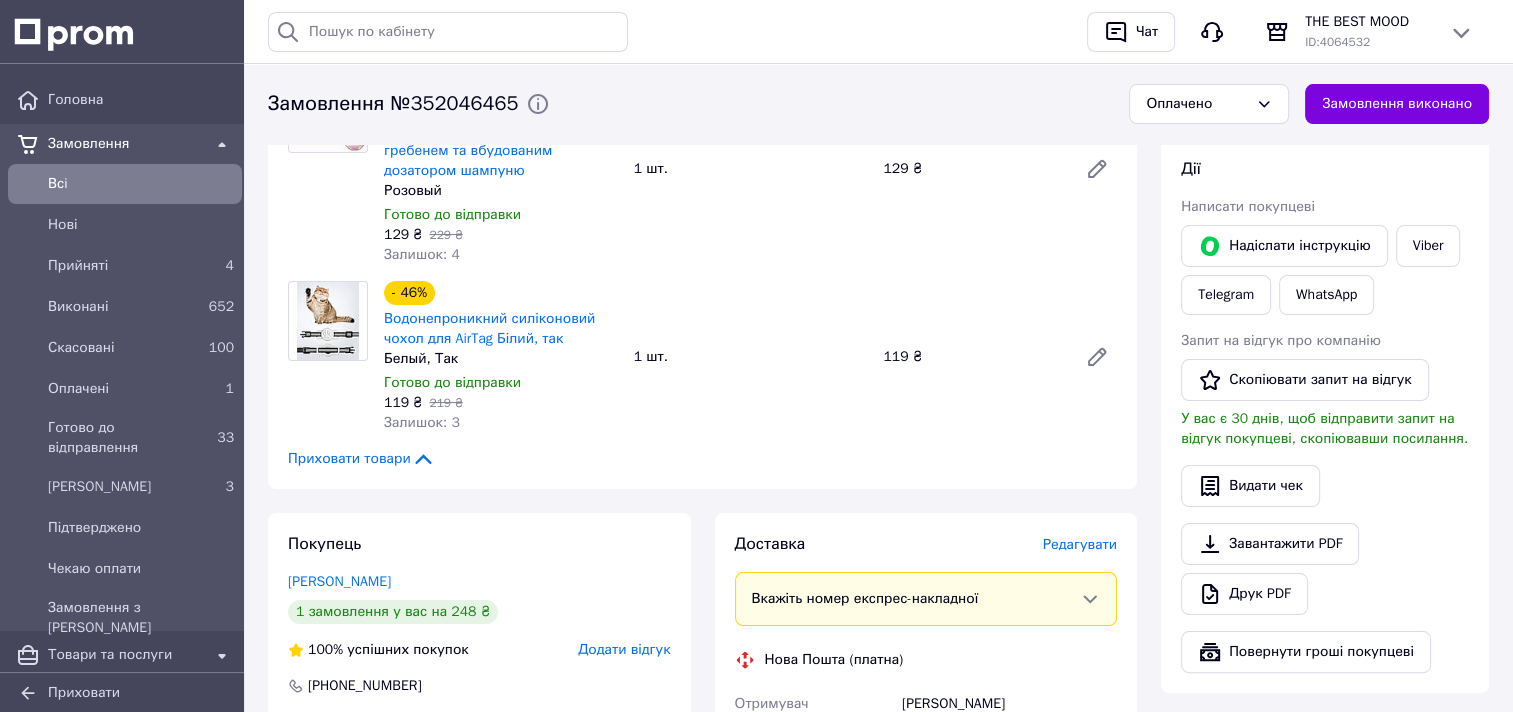 click at bounding box center [328, 321] 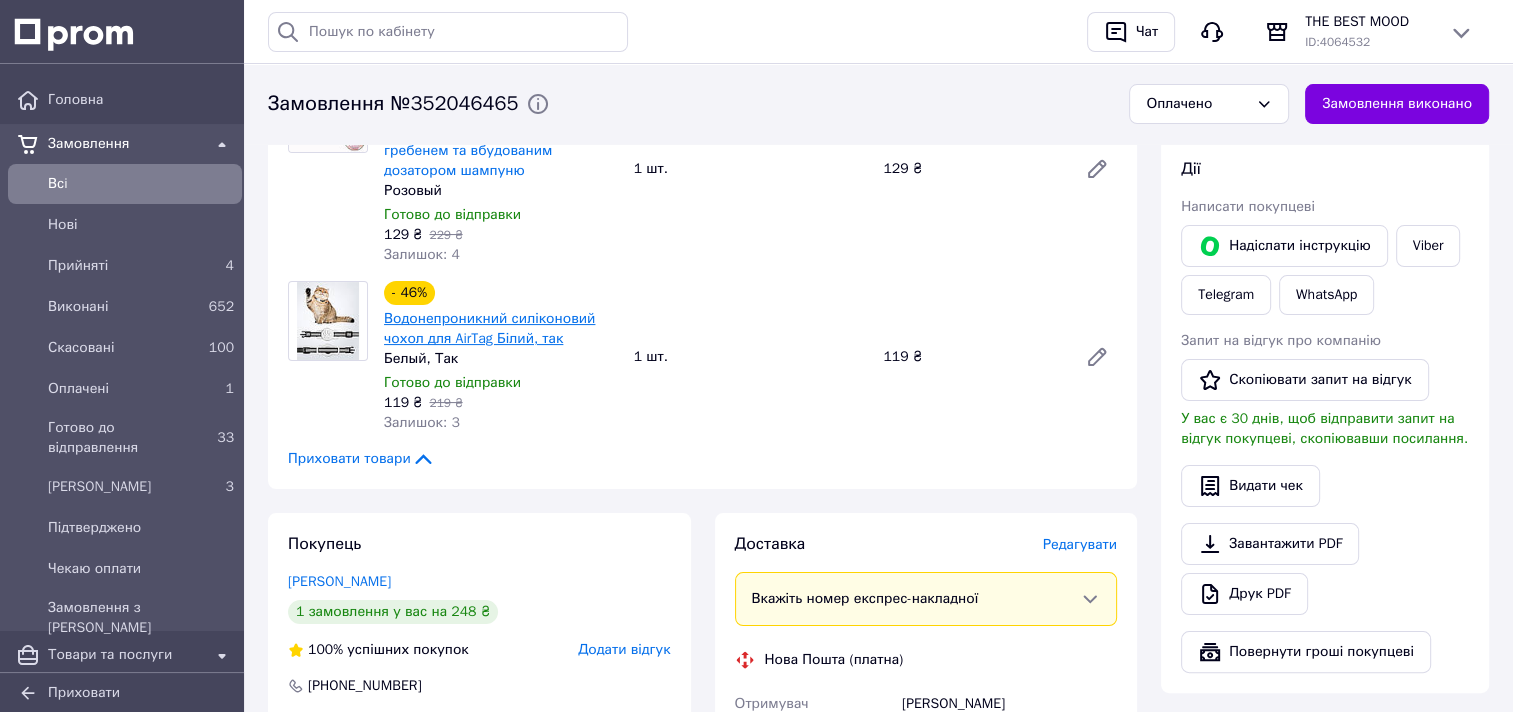 click on "Водонепроникний силіконовий чохол для AirTag Білий, так" at bounding box center (489, 328) 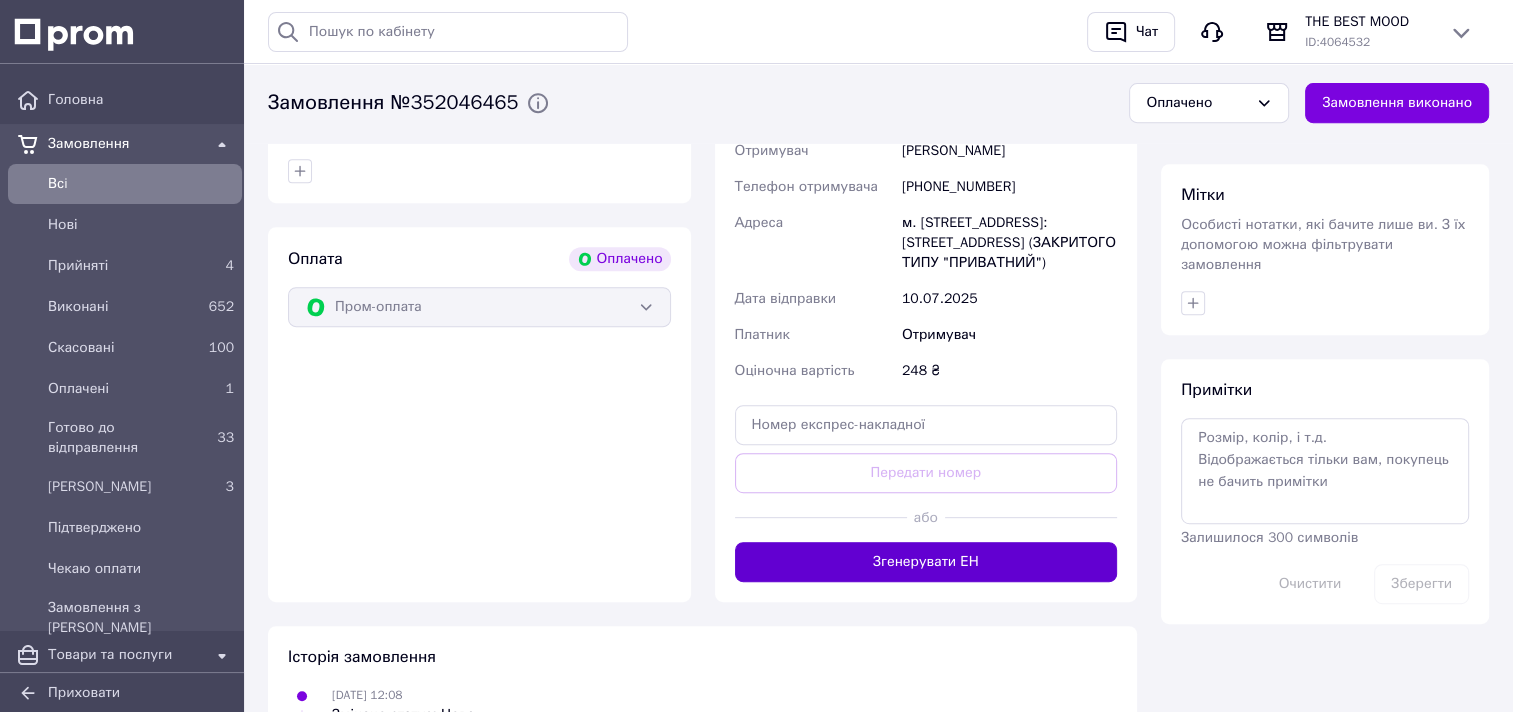 scroll, scrollTop: 900, scrollLeft: 0, axis: vertical 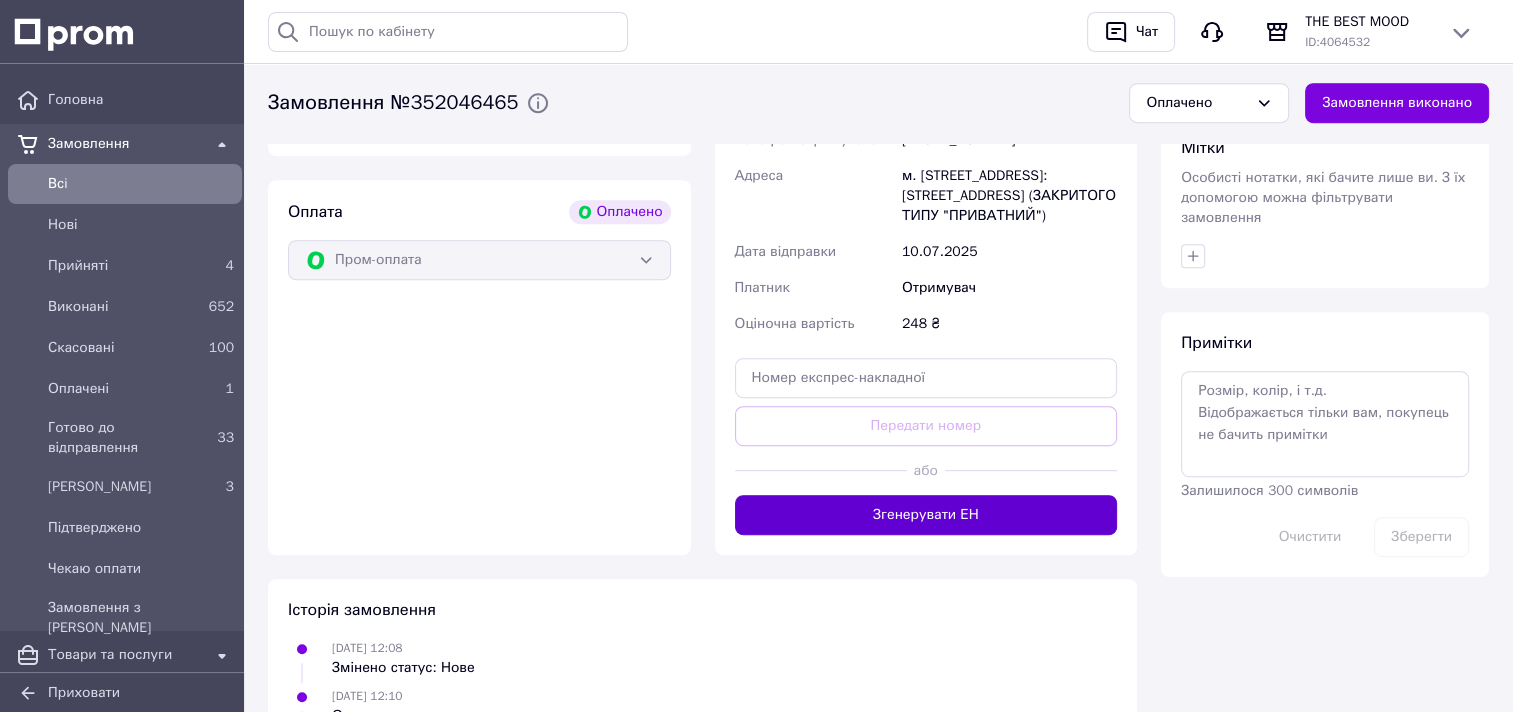 click on "Згенерувати ЕН" at bounding box center [926, 515] 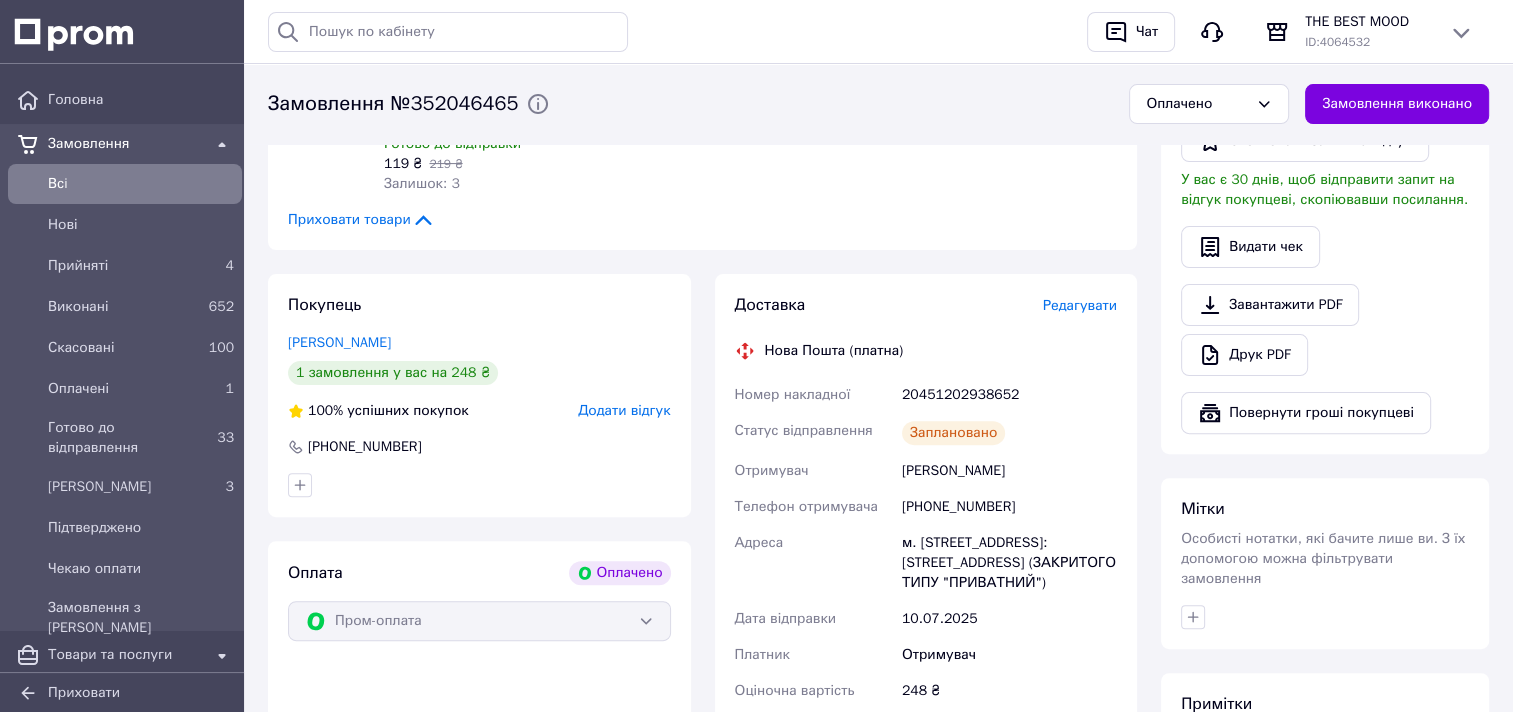 scroll, scrollTop: 500, scrollLeft: 0, axis: vertical 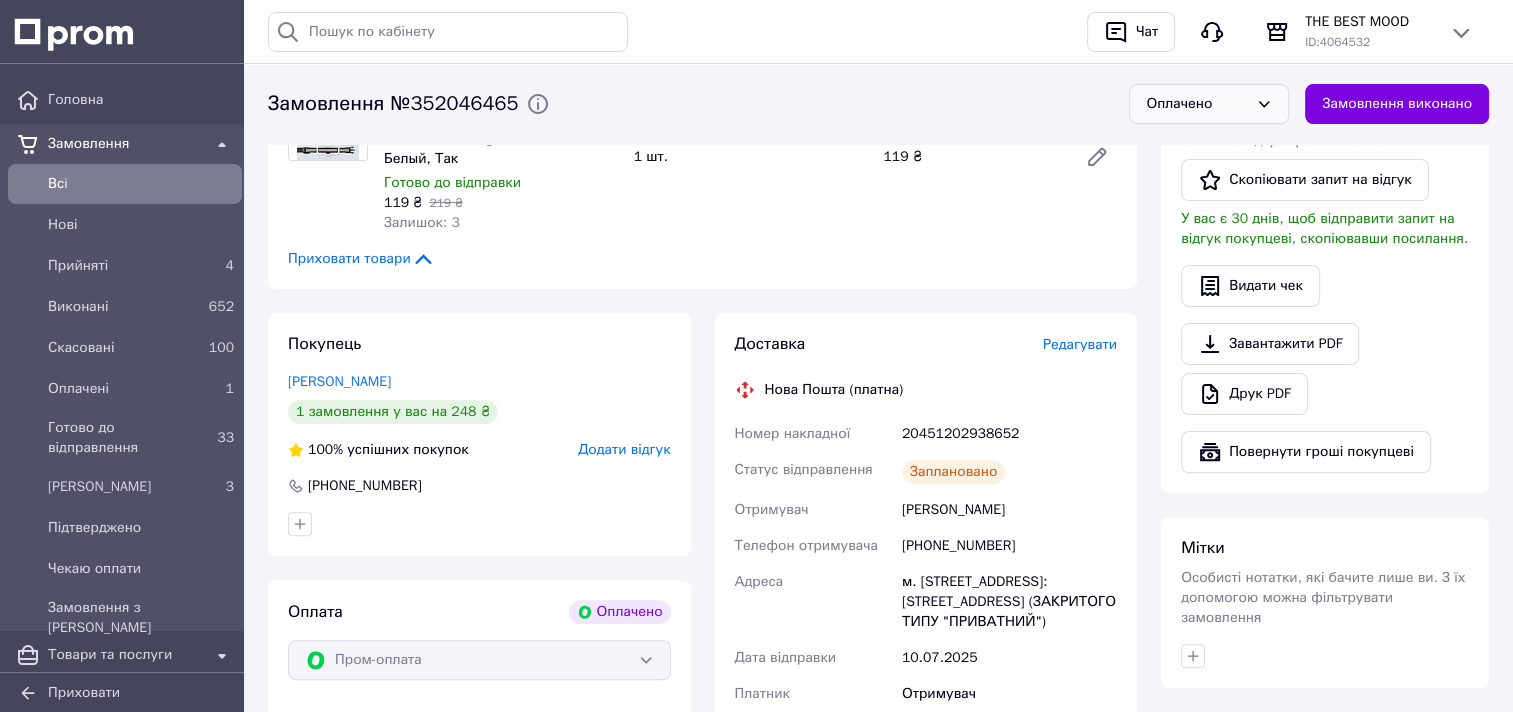 click 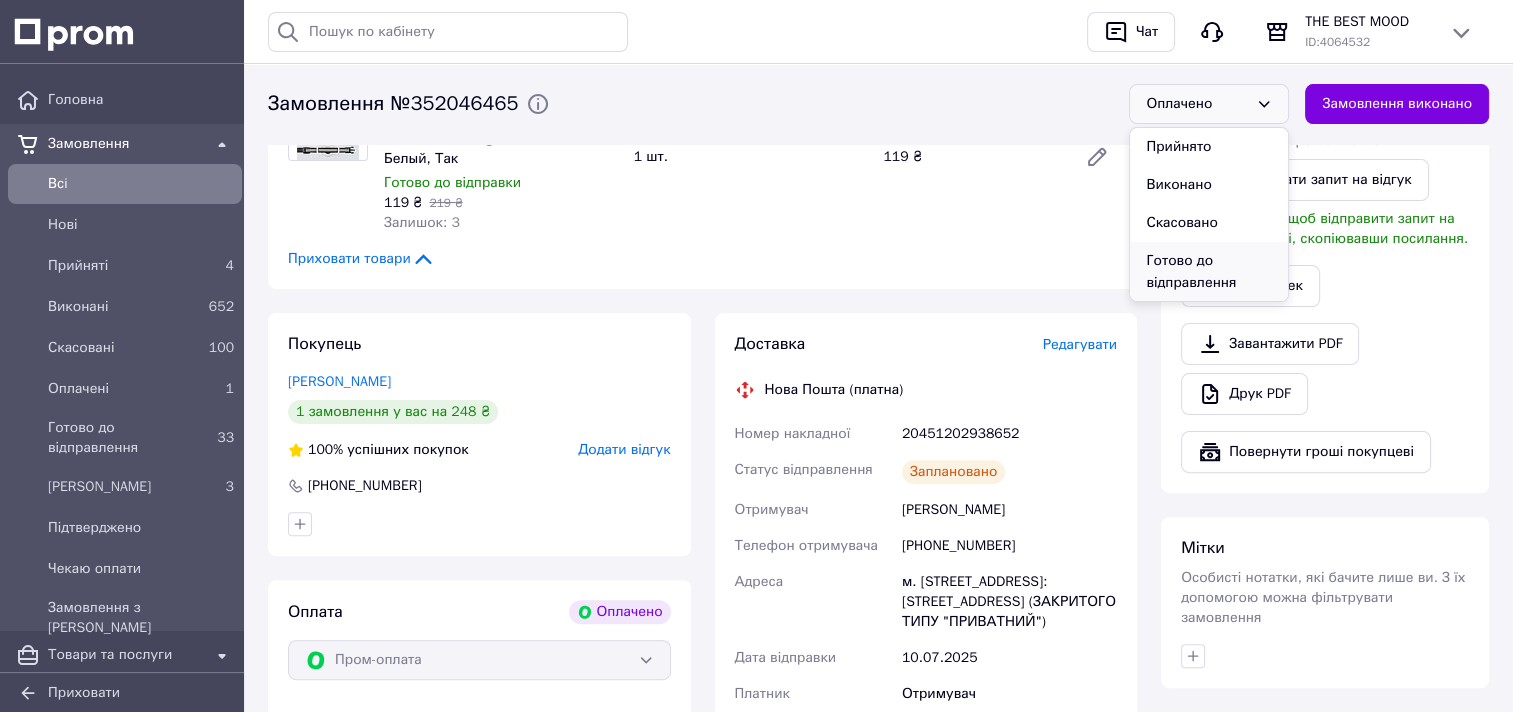 click on "Готово до відправлення" at bounding box center [1209, 272] 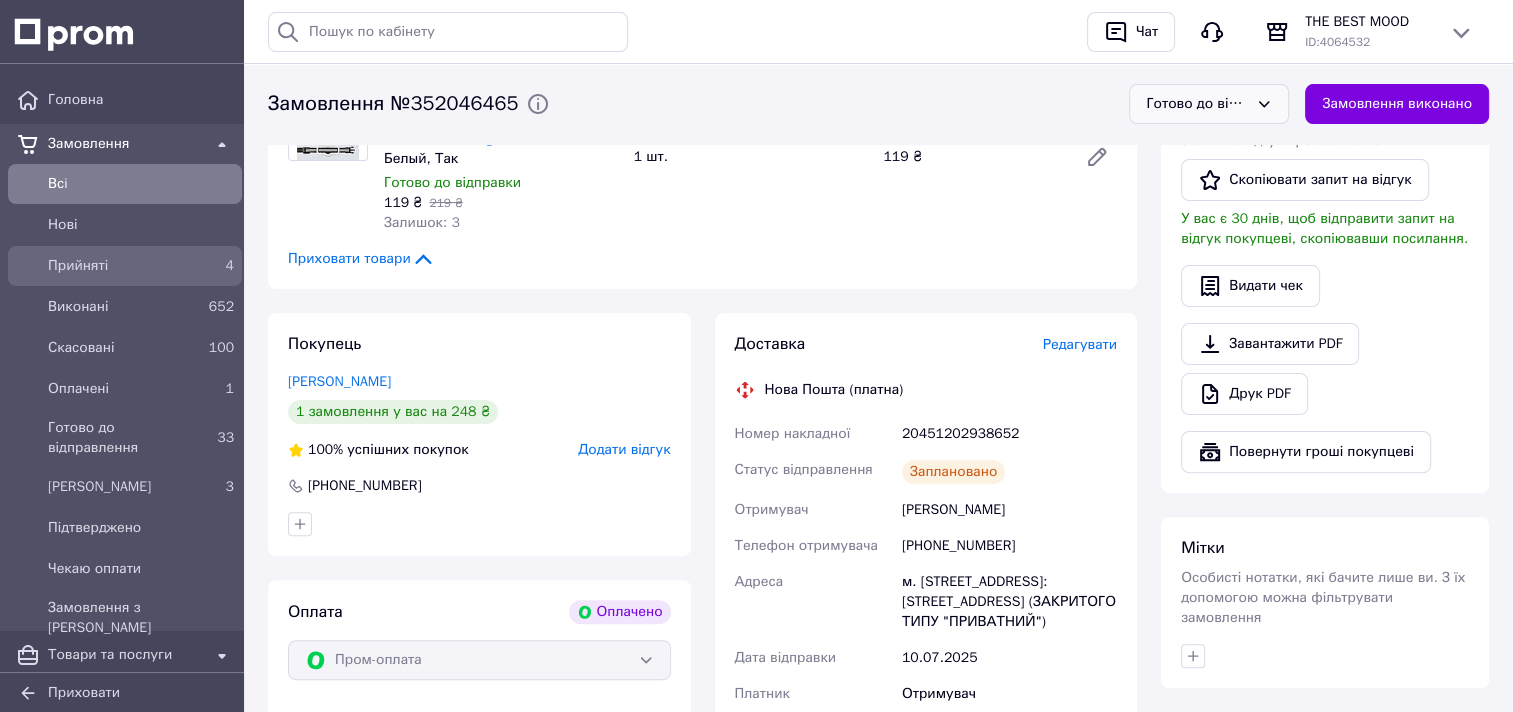 click on "Прийняті" at bounding box center (121, 266) 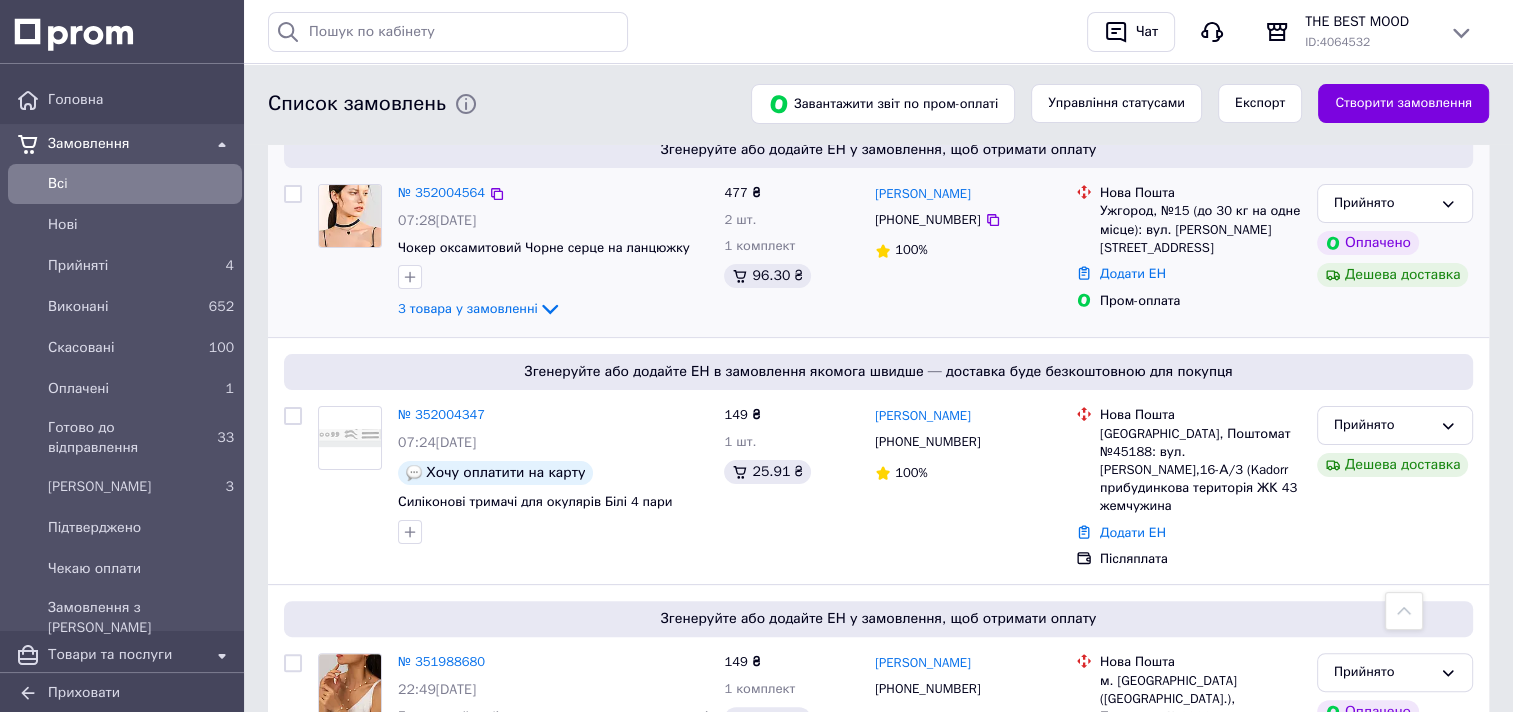 scroll, scrollTop: 500, scrollLeft: 0, axis: vertical 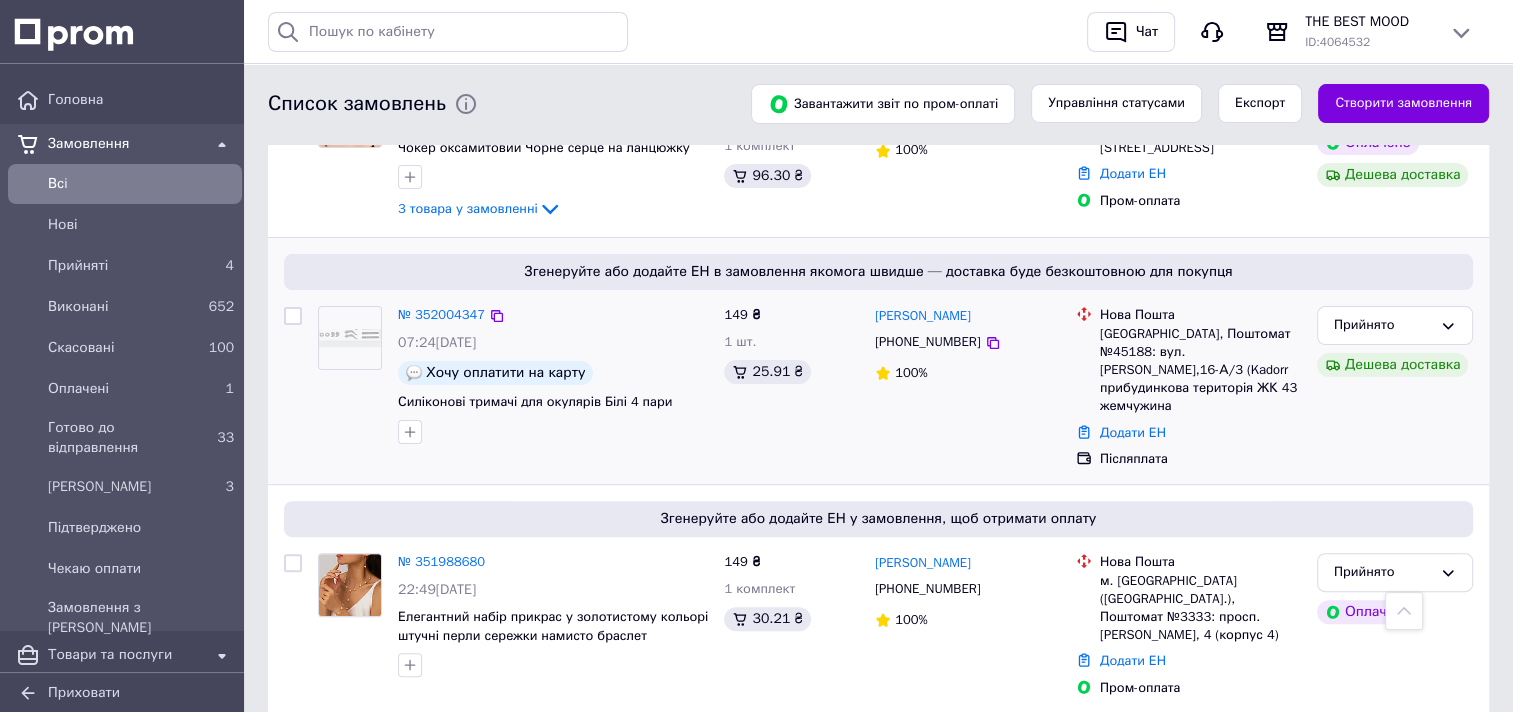 click on "07:24[DATE]" at bounding box center (437, 342) 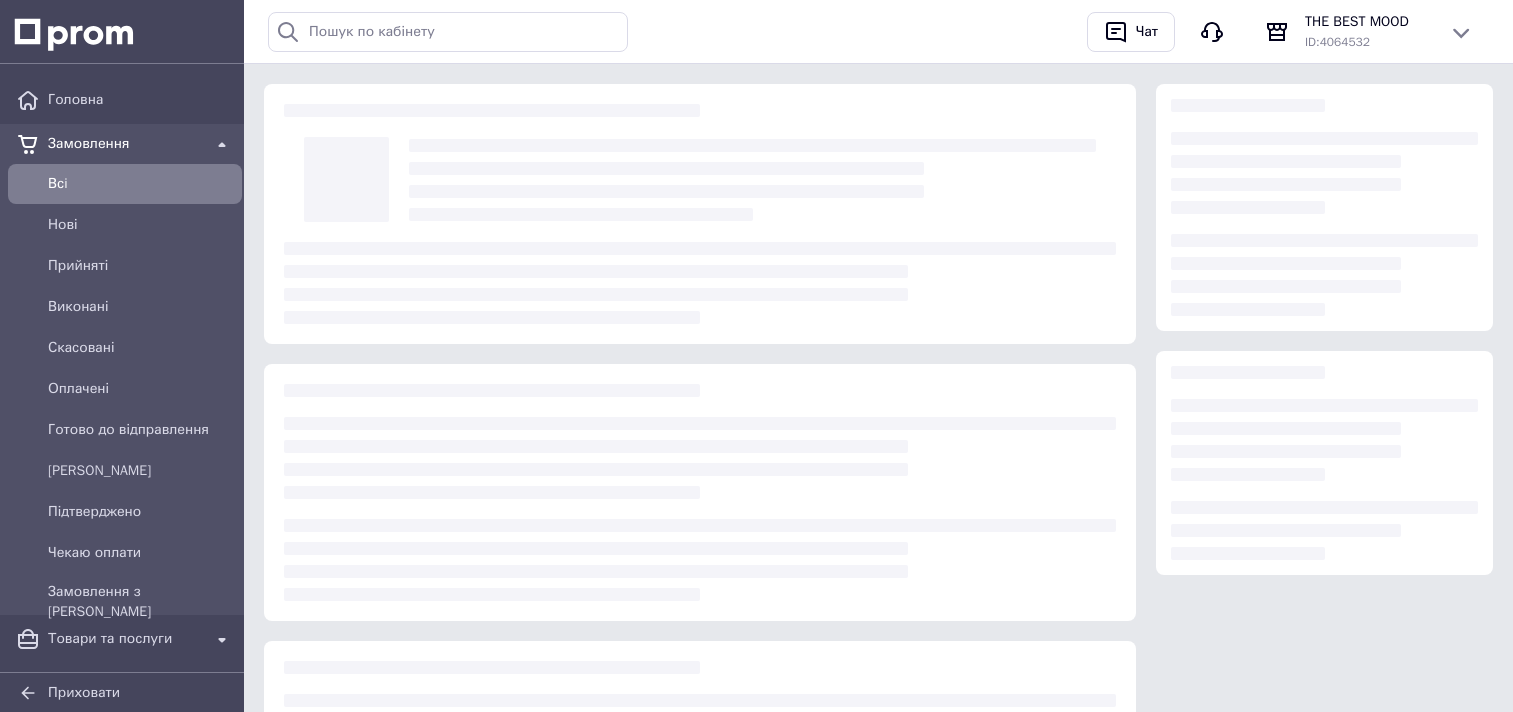scroll, scrollTop: 0, scrollLeft: 0, axis: both 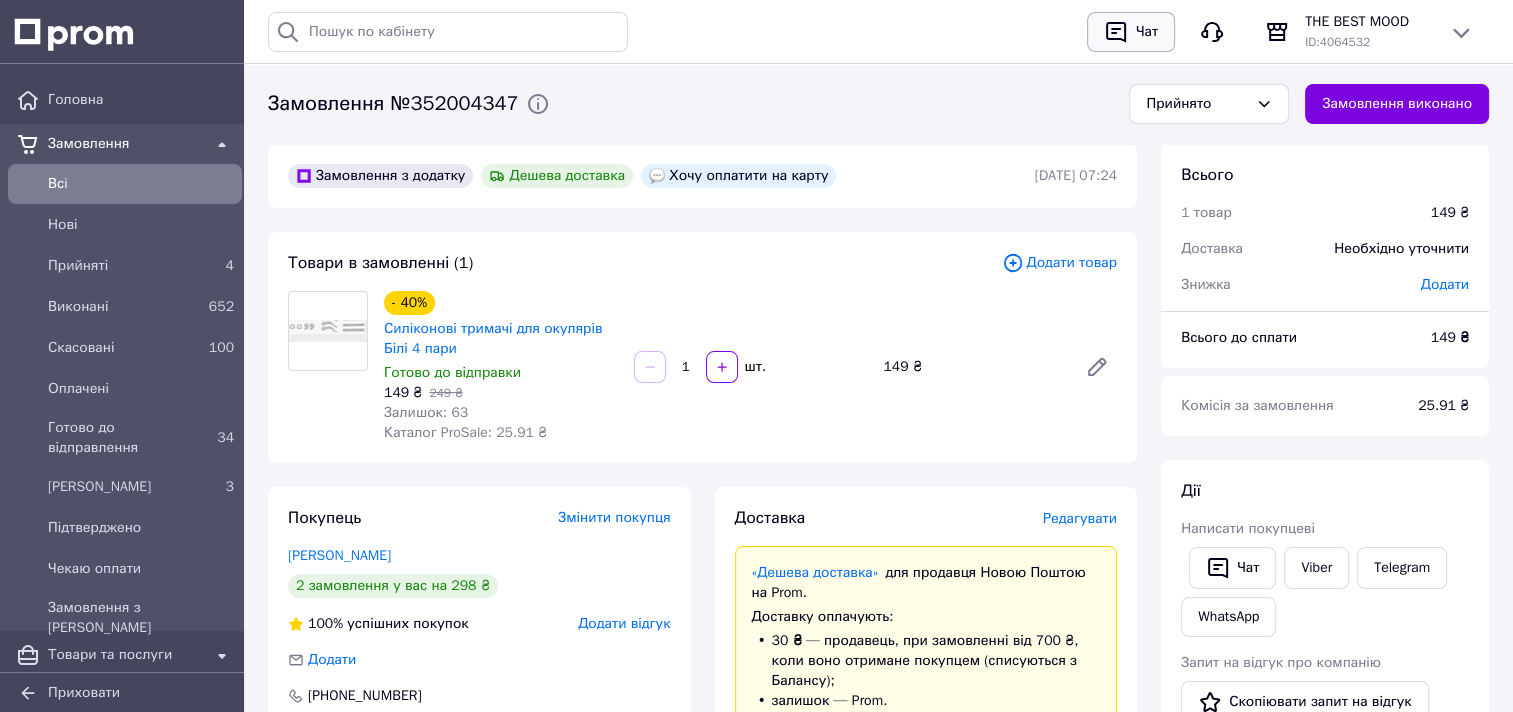 click at bounding box center [1116, 32] 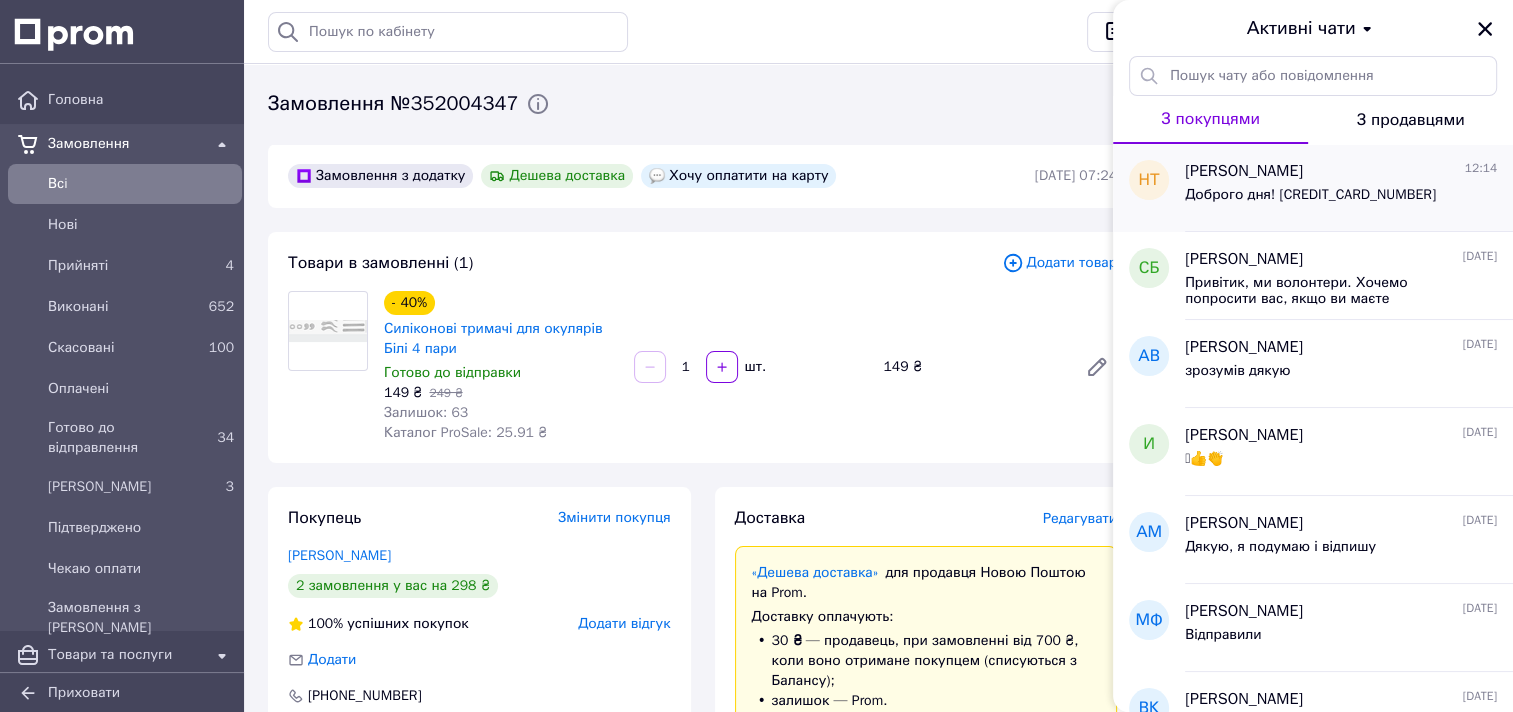 click on "[PERSON_NAME]" at bounding box center [1244, 171] 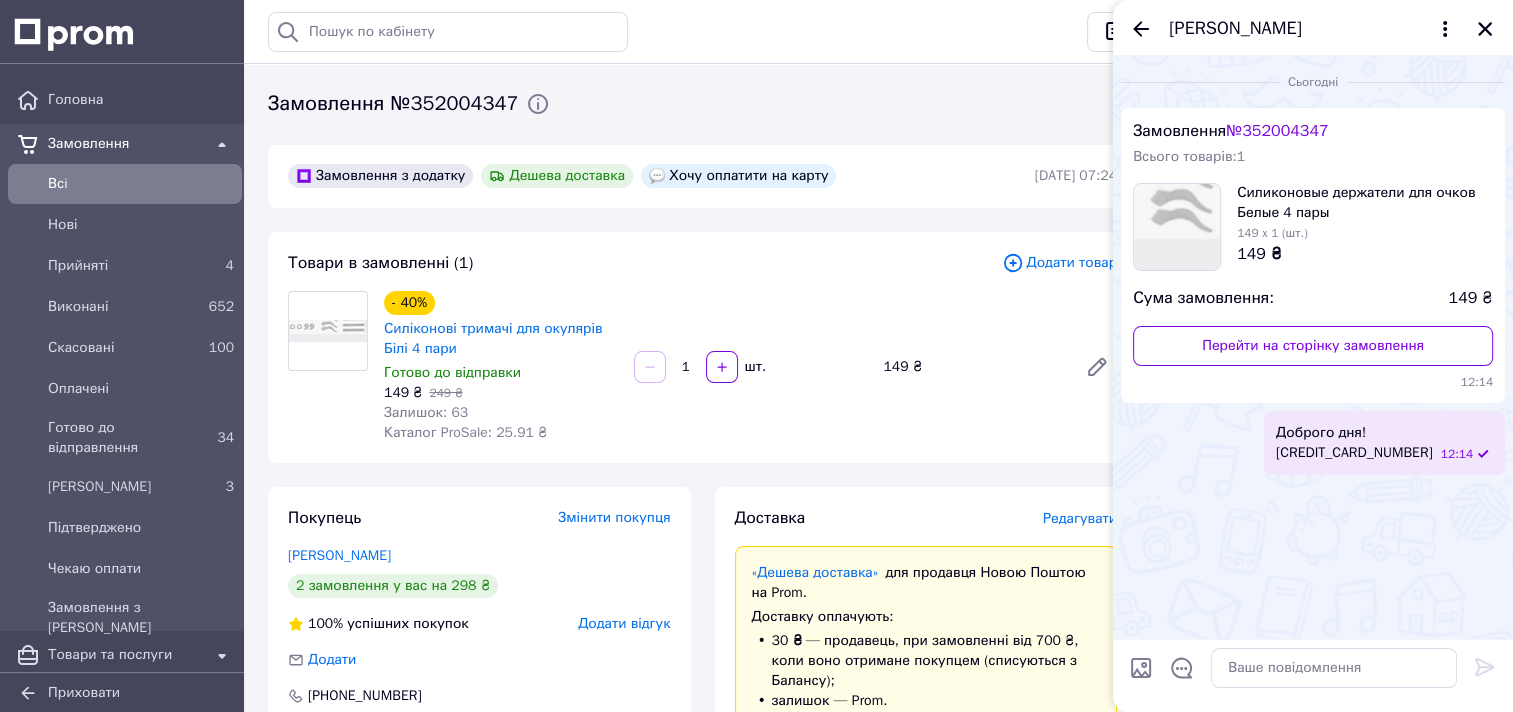 click on "Товари в замовленні (1) Додати товар - 40% Силіконові тримачі для окулярів Білі 4 пари Готово до відправки 149 ₴   249 ₴ Залишок: 63 Каталог ProSale: 25.91 ₴  1   шт. 149 ₴" at bounding box center (702, 347) 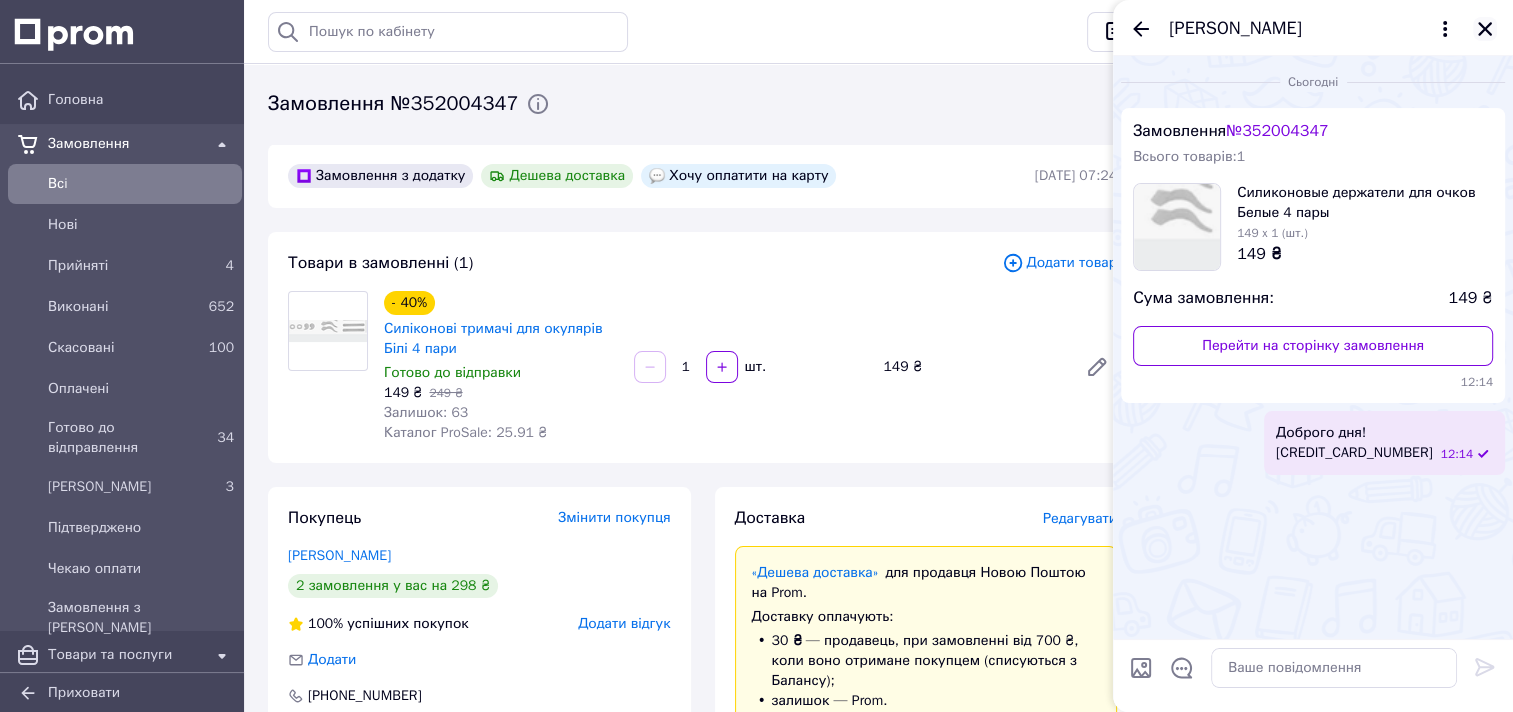 click at bounding box center (1485, 29) 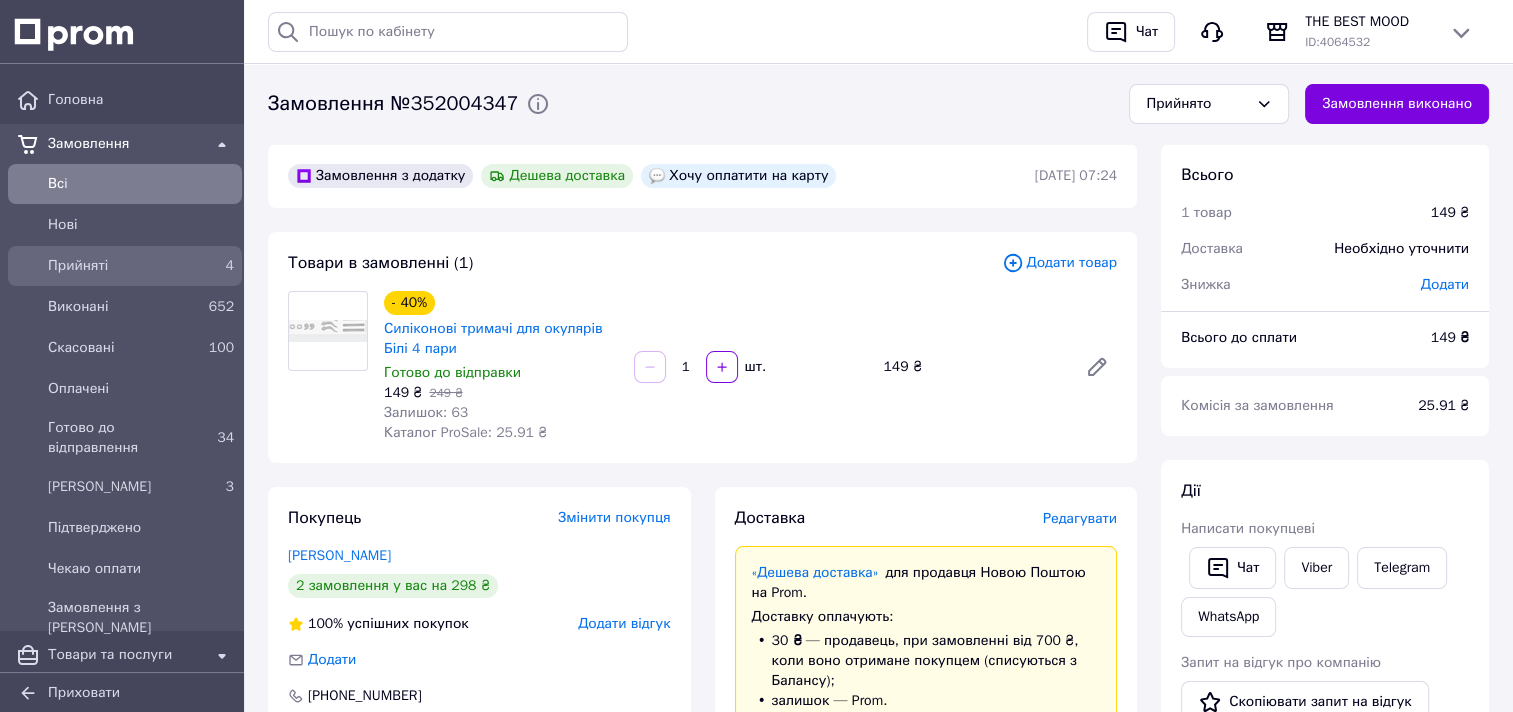 click on "Прийняті" at bounding box center [121, 266] 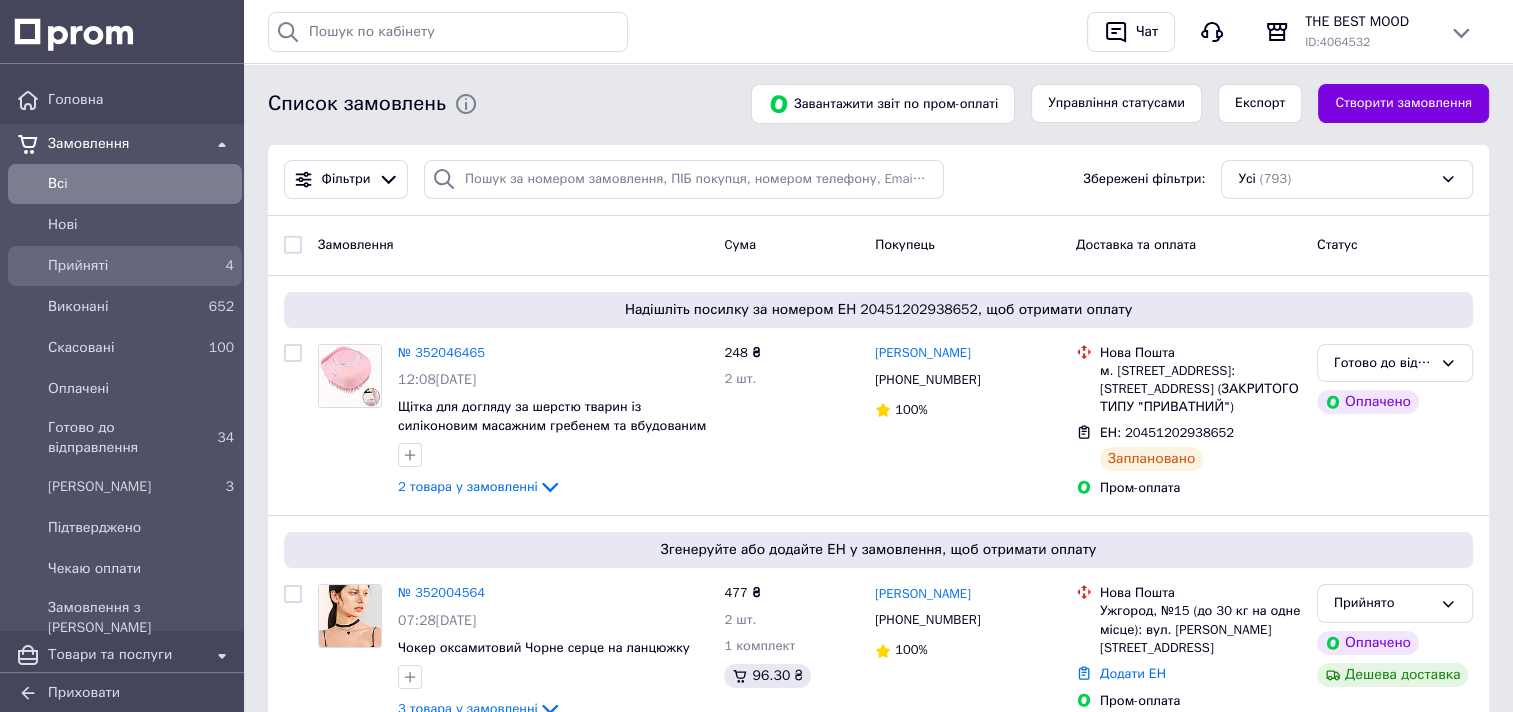 click on "Прийняті" at bounding box center (121, 266) 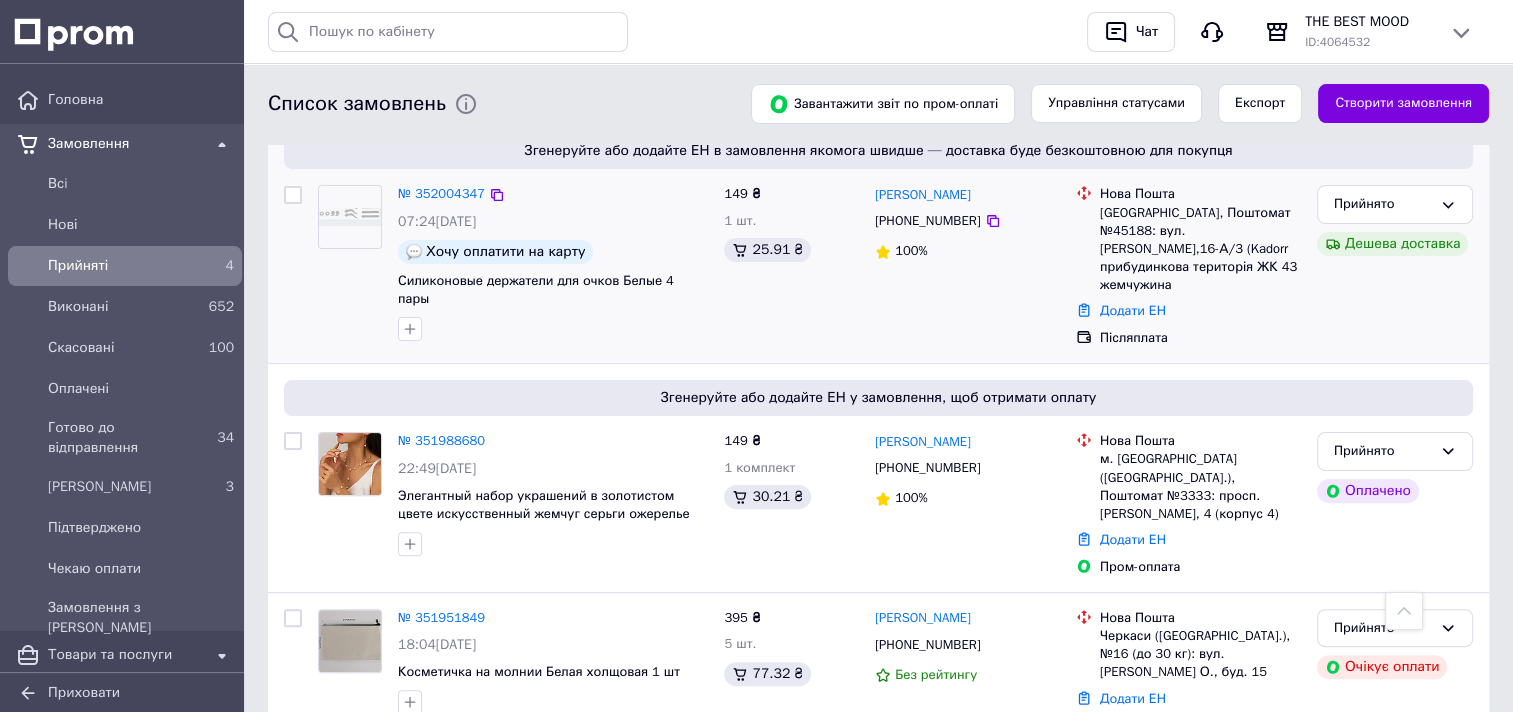 scroll, scrollTop: 500, scrollLeft: 0, axis: vertical 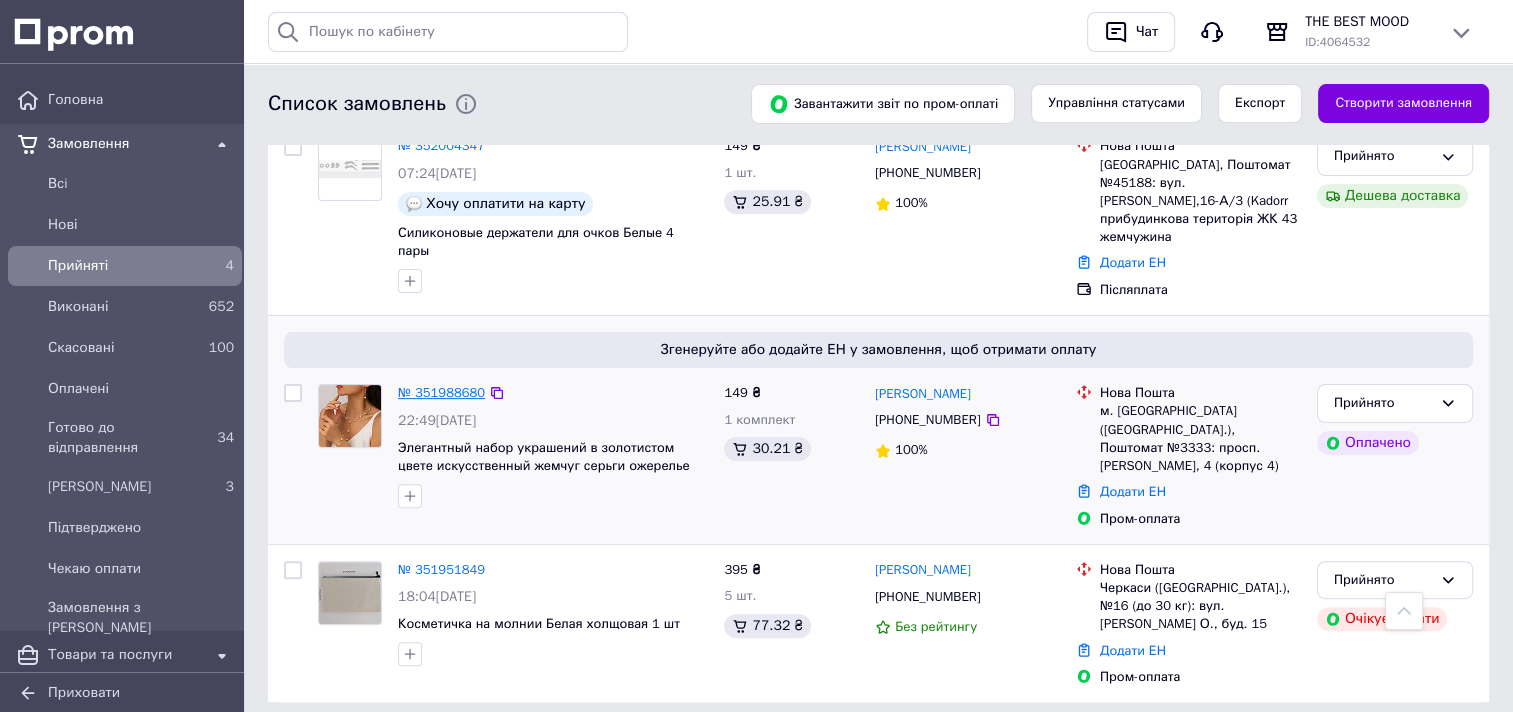 click on "№ 351988680" at bounding box center [441, 392] 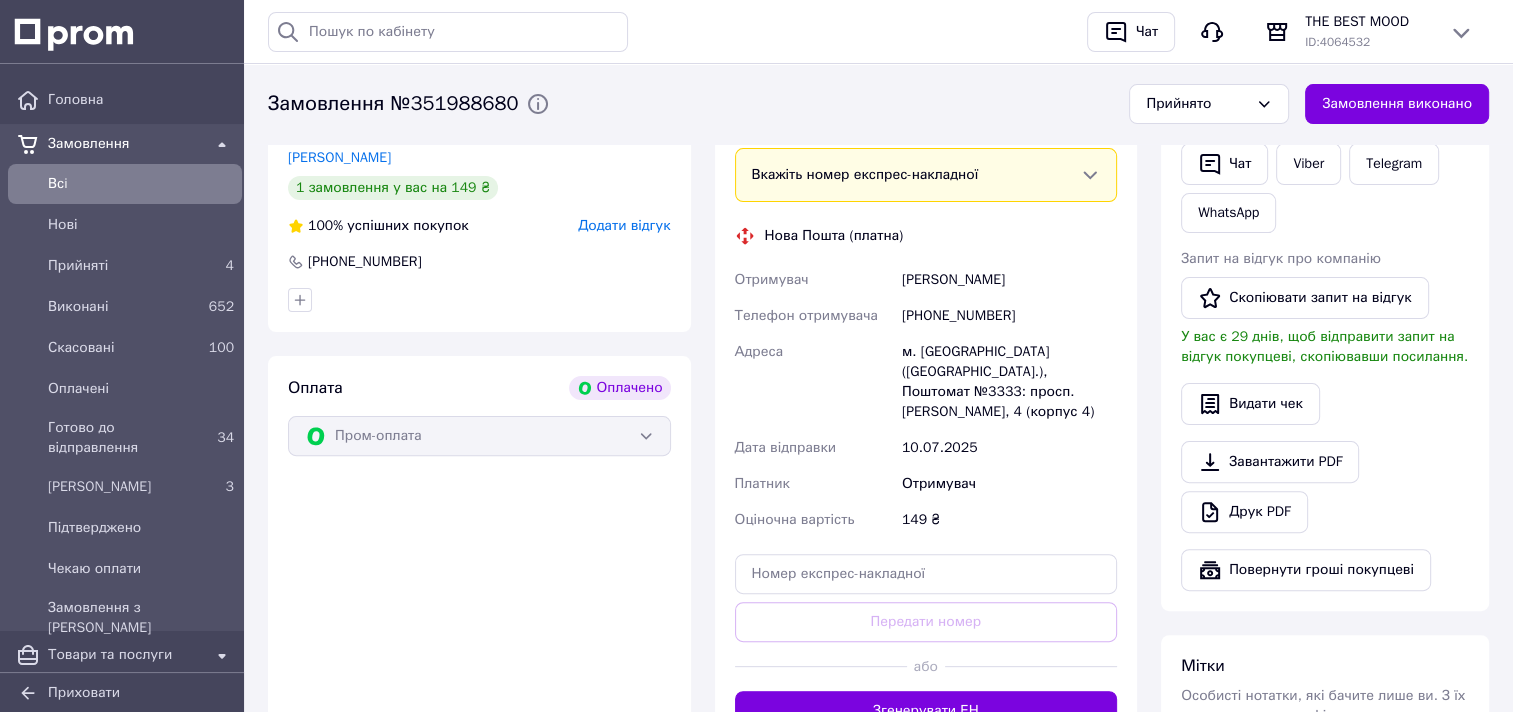 scroll, scrollTop: 600, scrollLeft: 0, axis: vertical 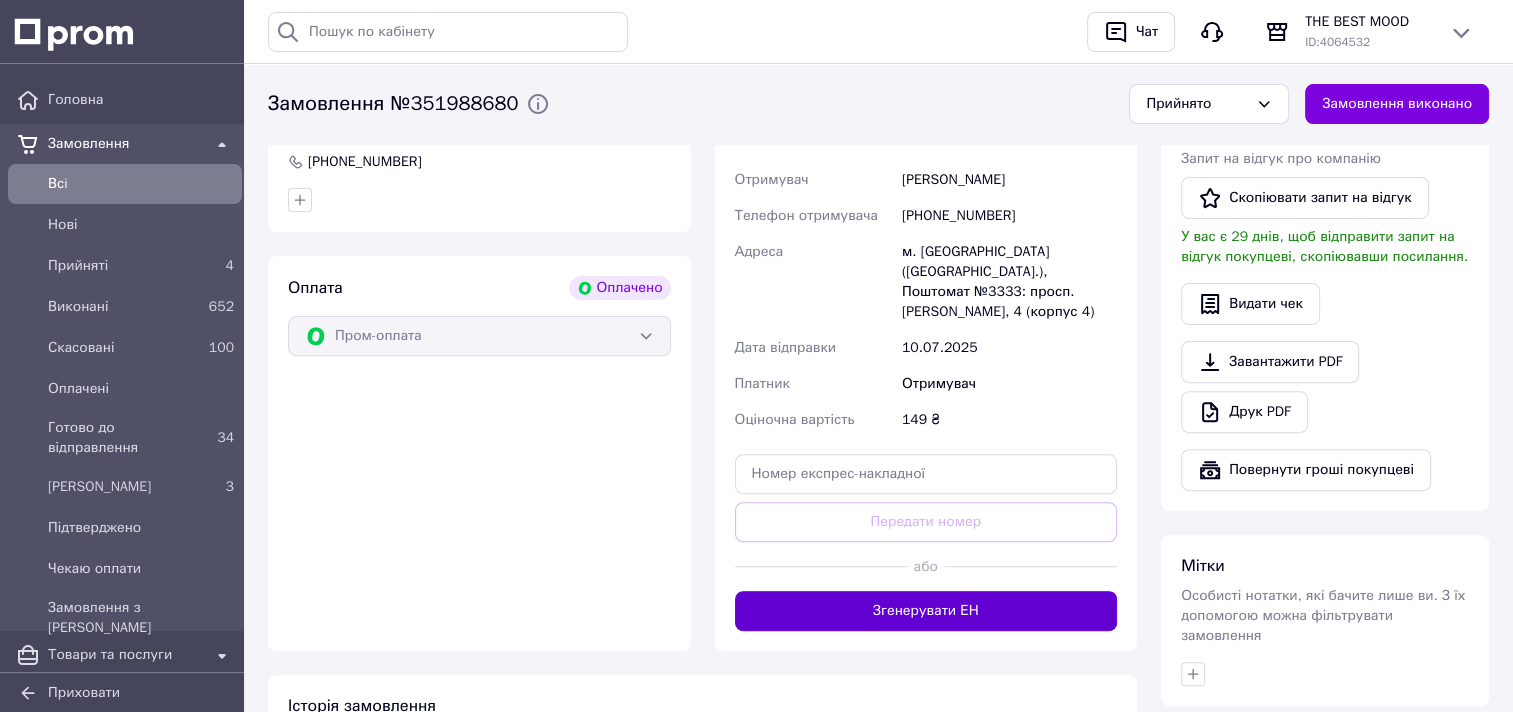 click on "Згенерувати ЕН" at bounding box center (926, 611) 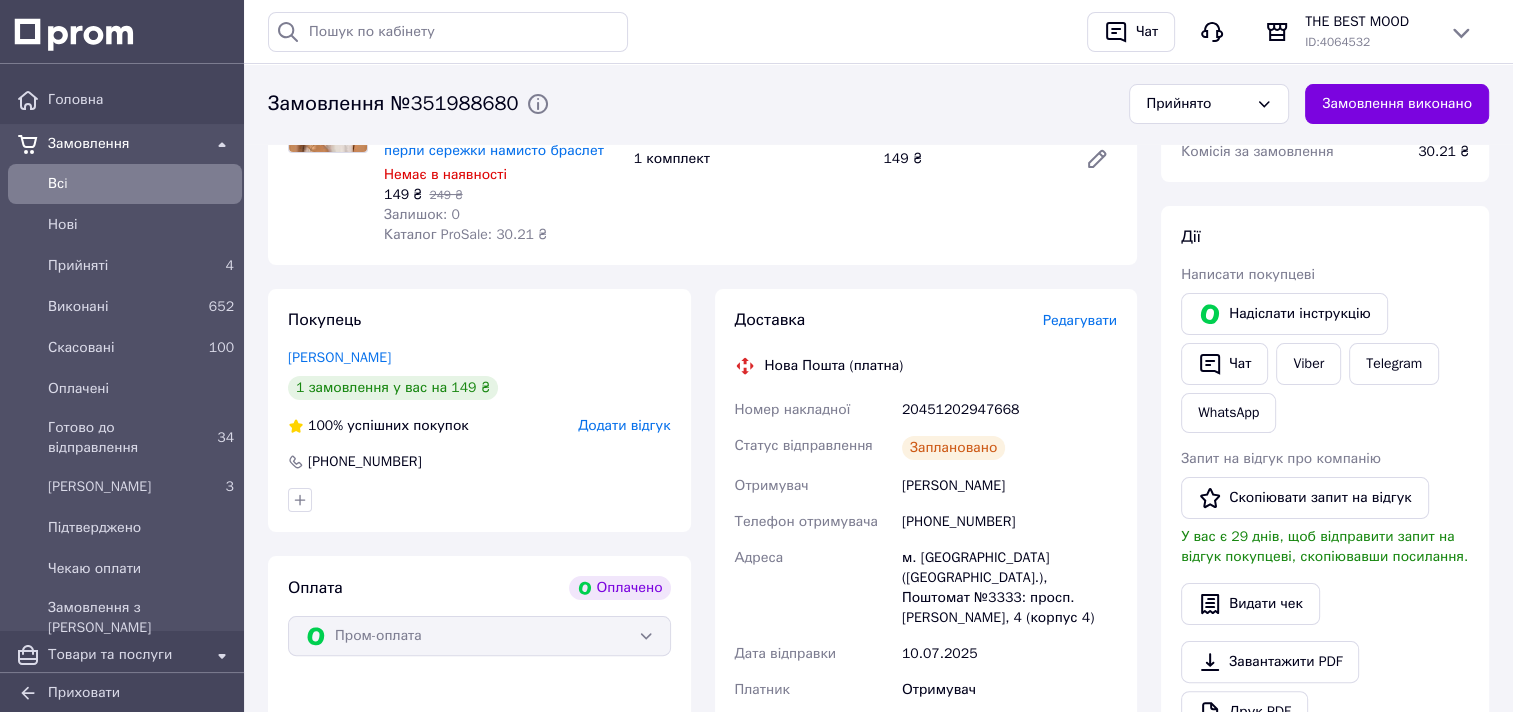 scroll, scrollTop: 300, scrollLeft: 0, axis: vertical 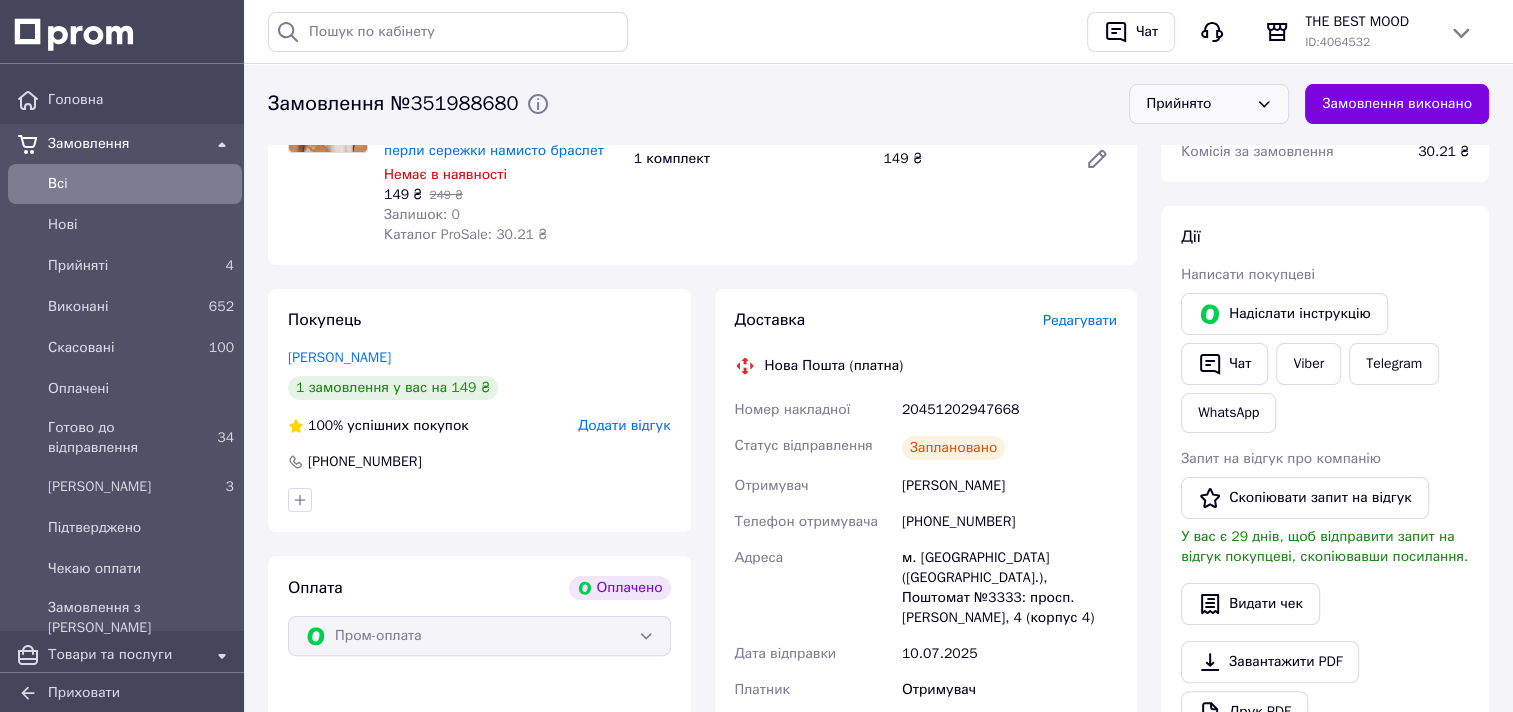 click on "Прийнято" at bounding box center (1209, 104) 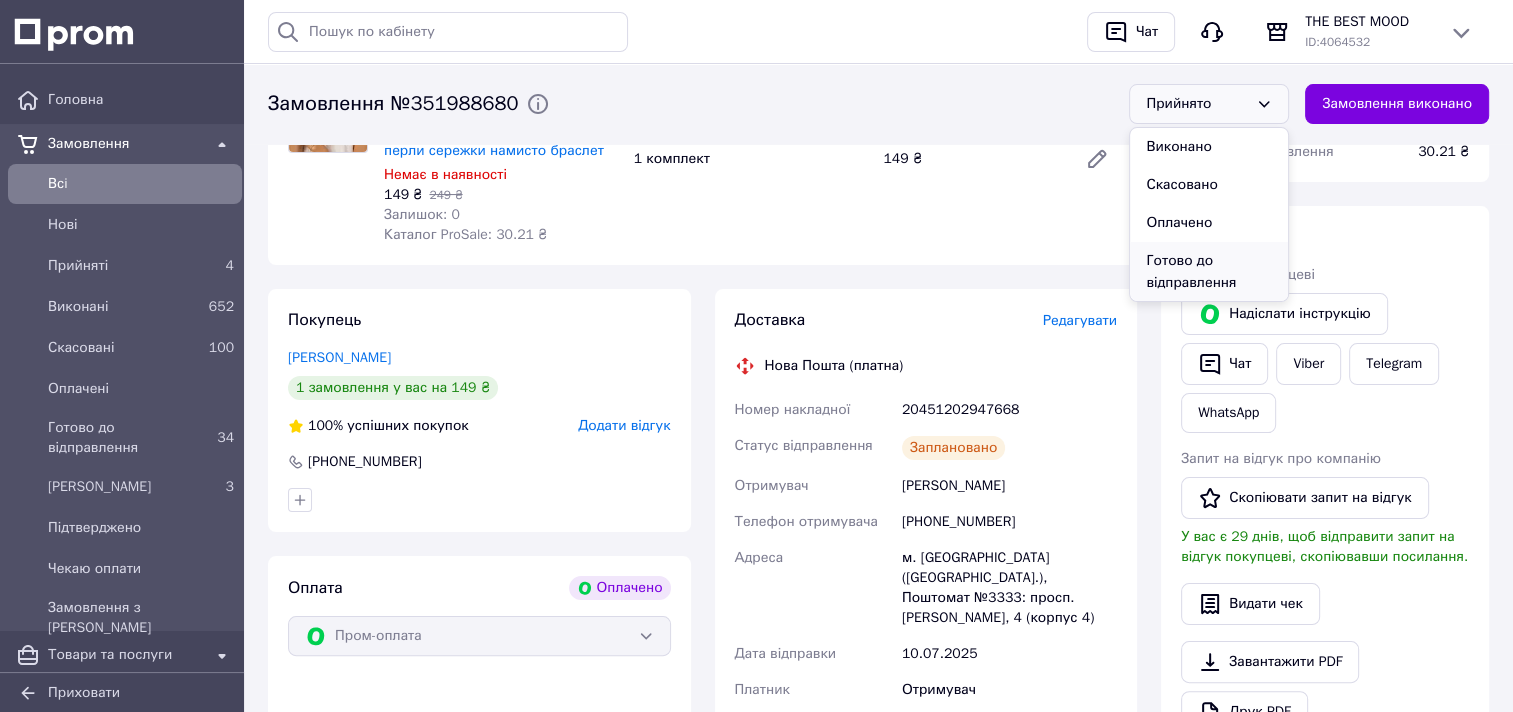 click on "Готово до відправлення" at bounding box center (1209, 272) 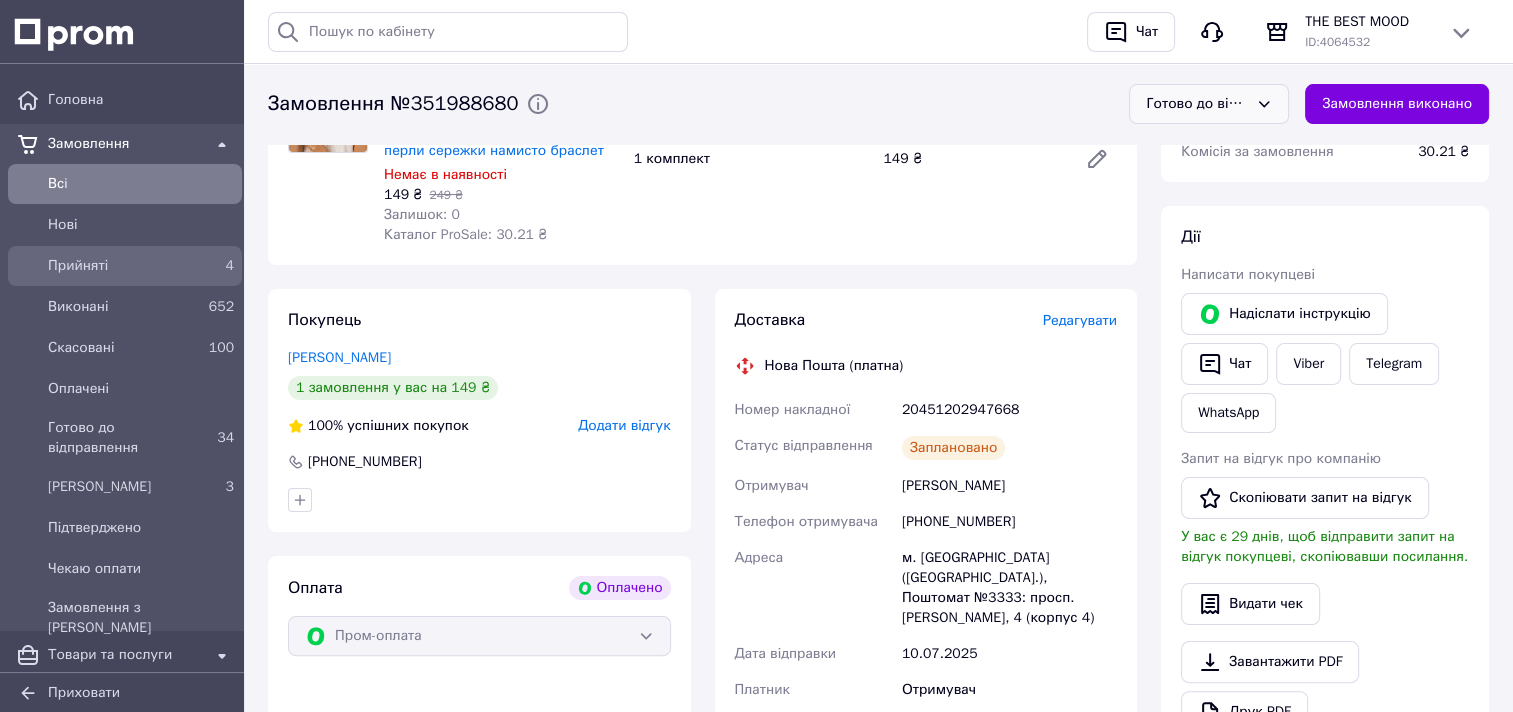 click on "Прийняті" at bounding box center [121, 266] 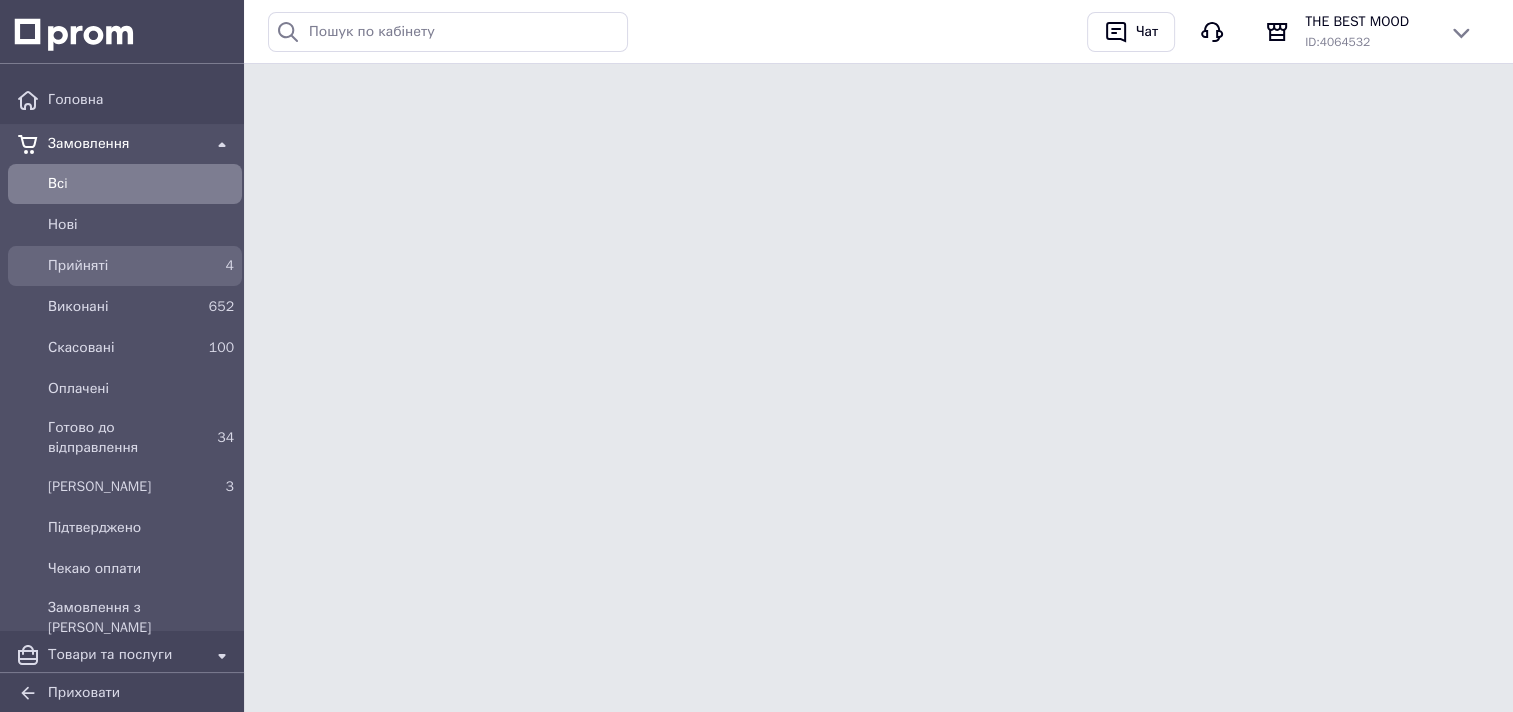 scroll, scrollTop: 0, scrollLeft: 0, axis: both 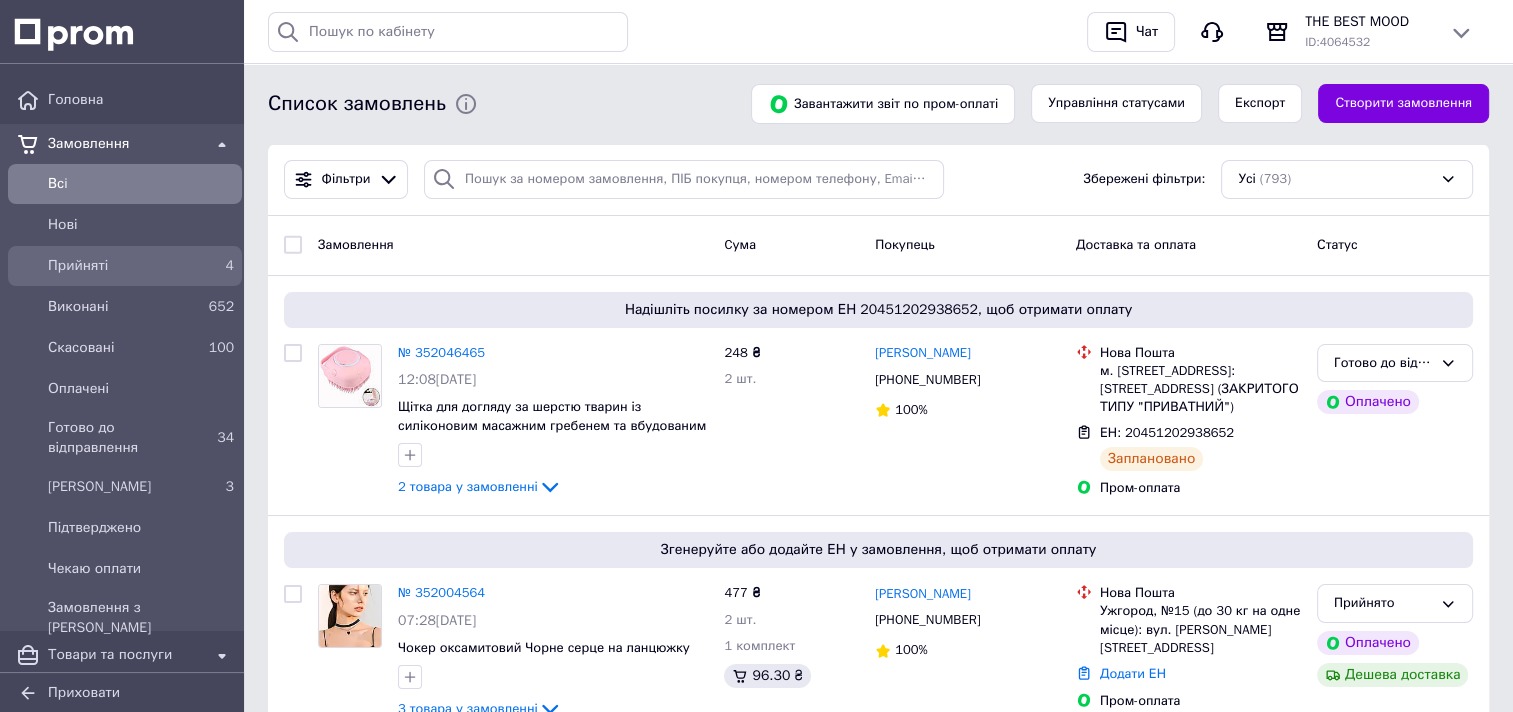 click on "Прийняті" at bounding box center [121, 266] 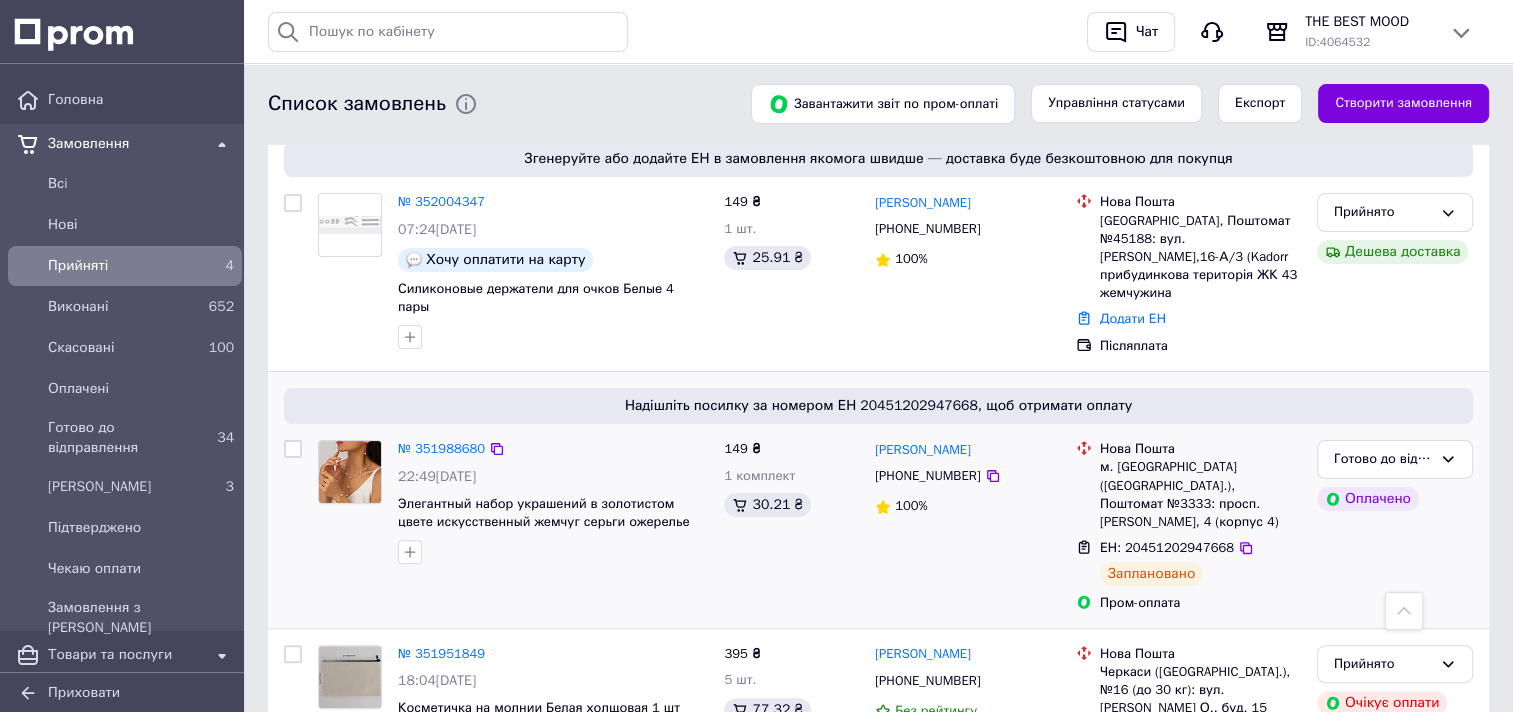 scroll, scrollTop: 344, scrollLeft: 0, axis: vertical 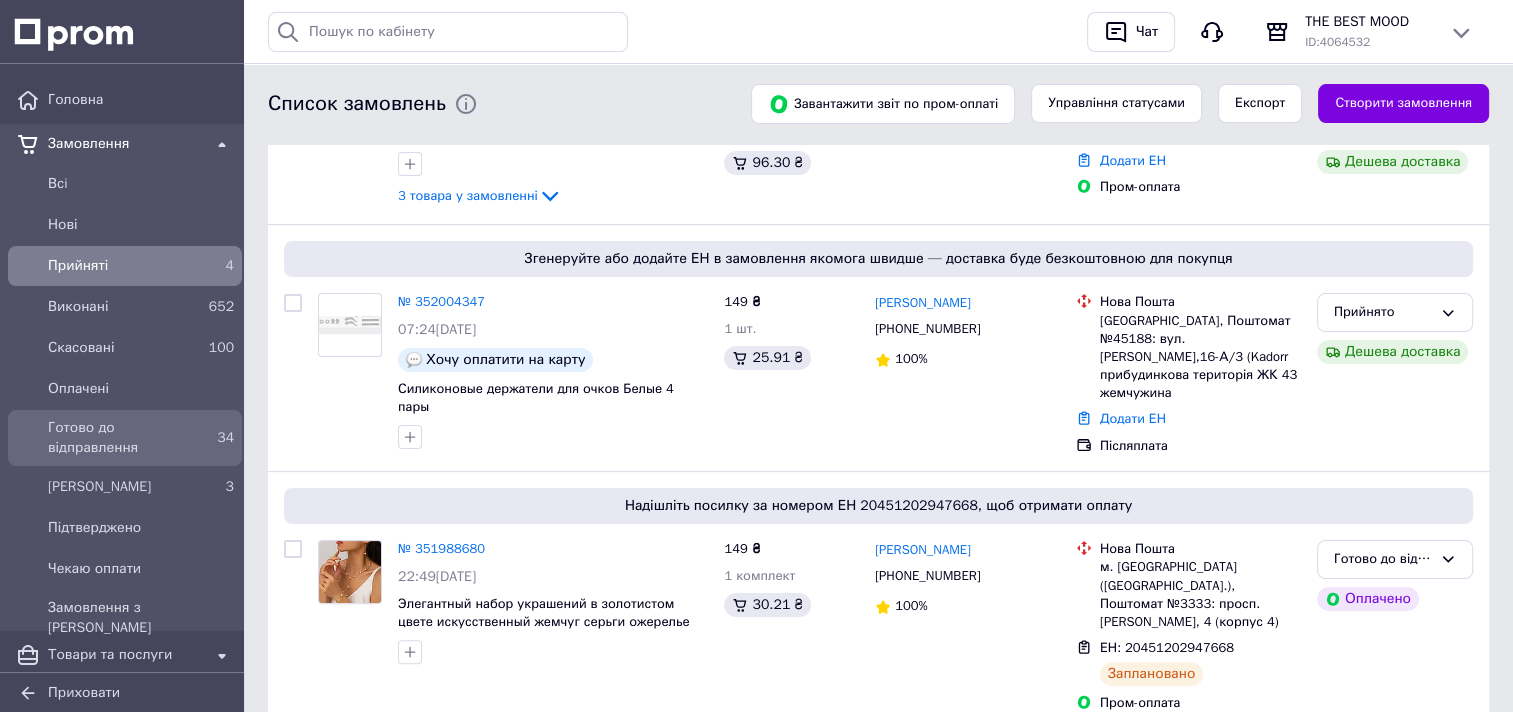 click on "Готово до відправлення" at bounding box center (121, 438) 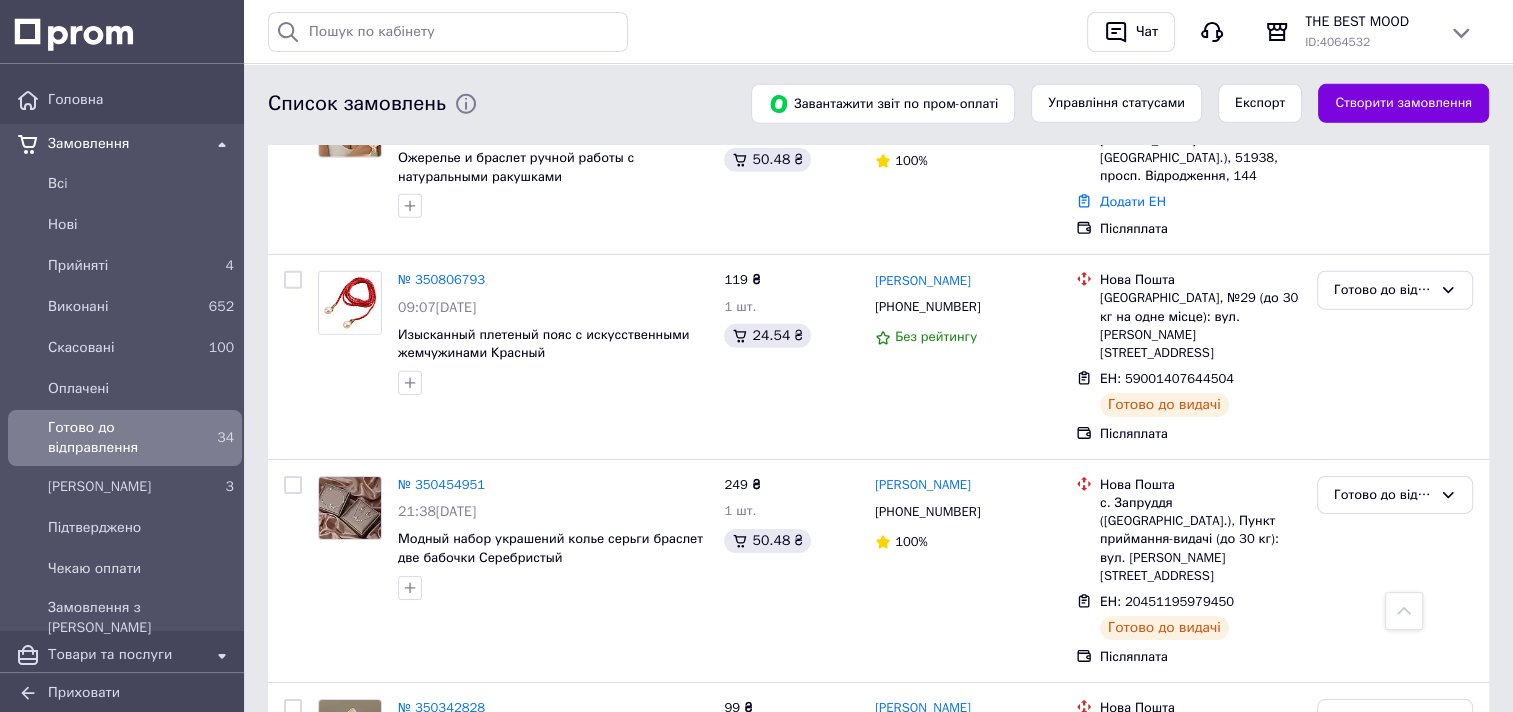 scroll, scrollTop: 6263, scrollLeft: 0, axis: vertical 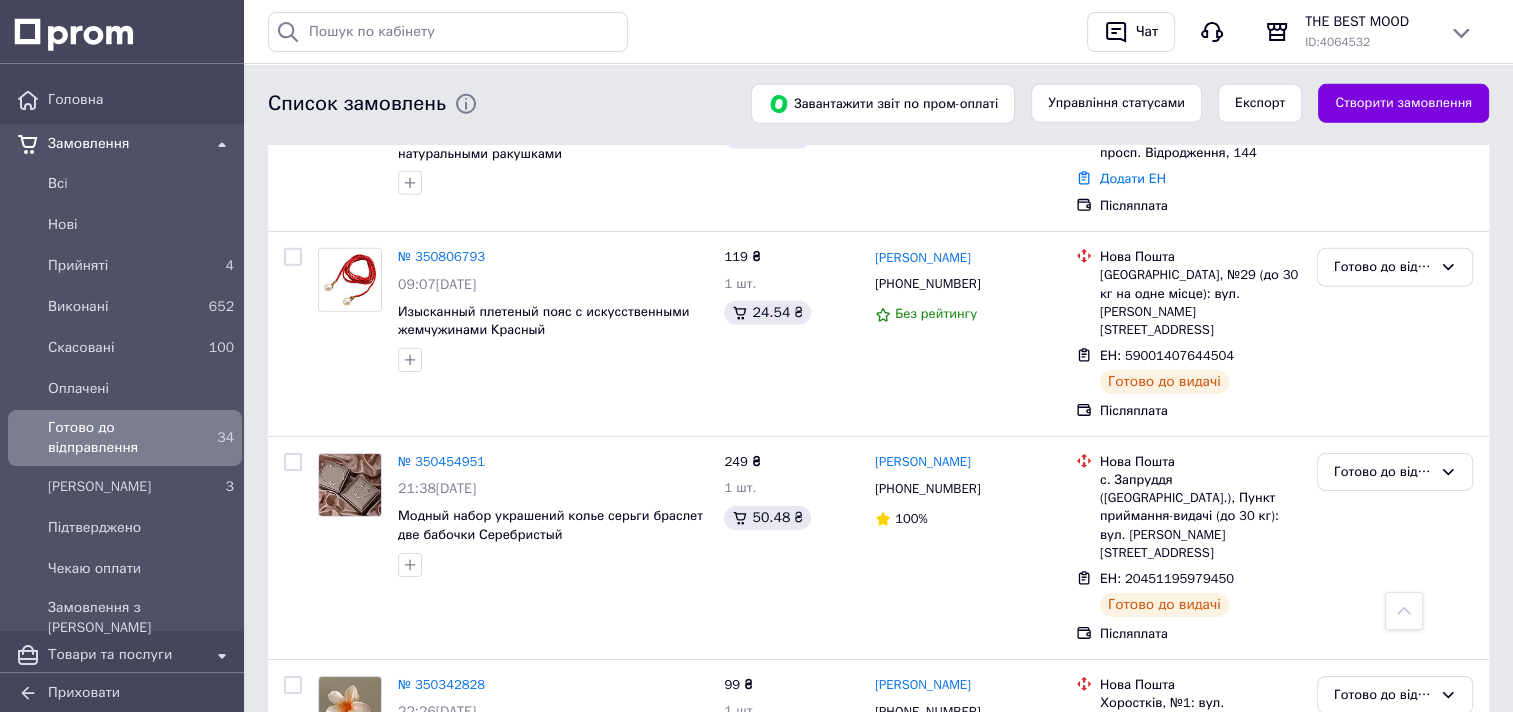 click on "Замовлення" at bounding box center (125, 144) 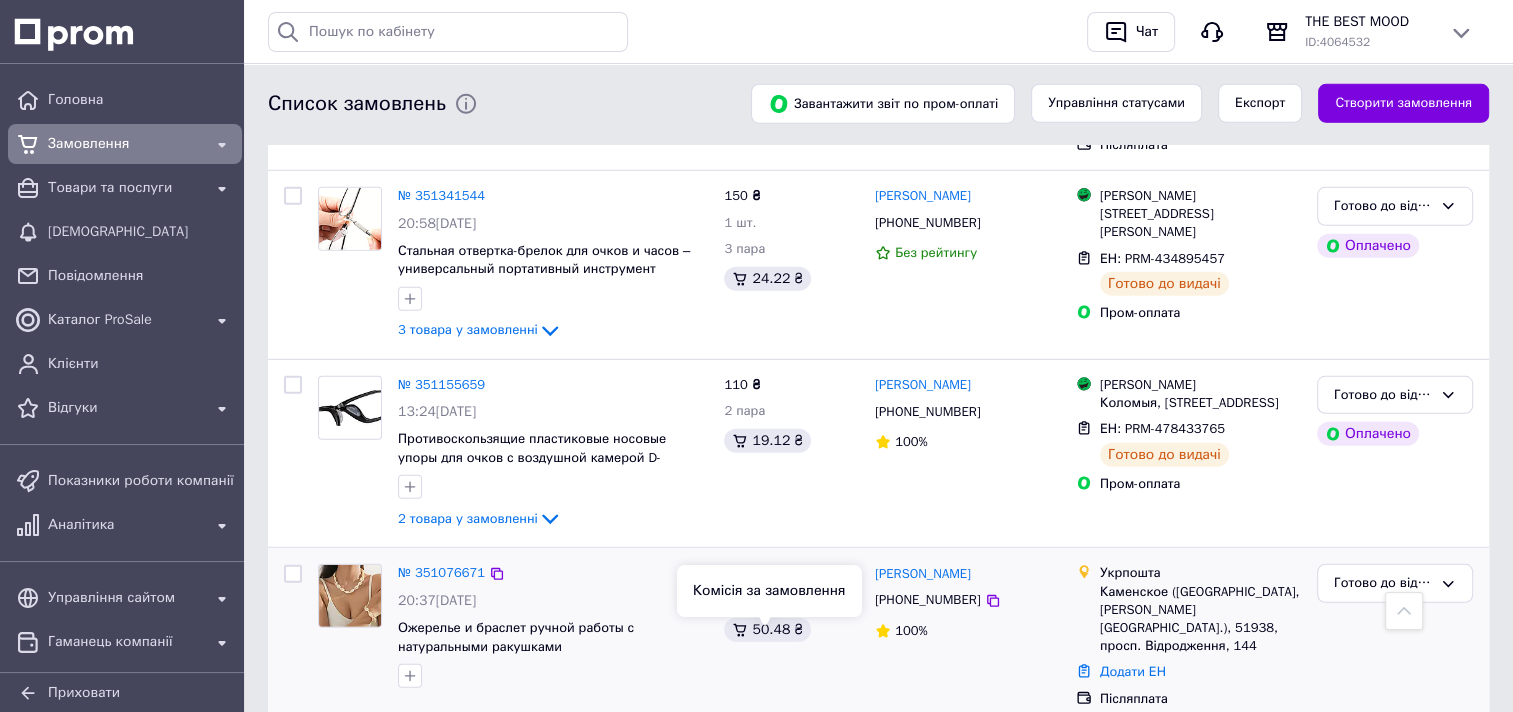 scroll, scrollTop: 5763, scrollLeft: 0, axis: vertical 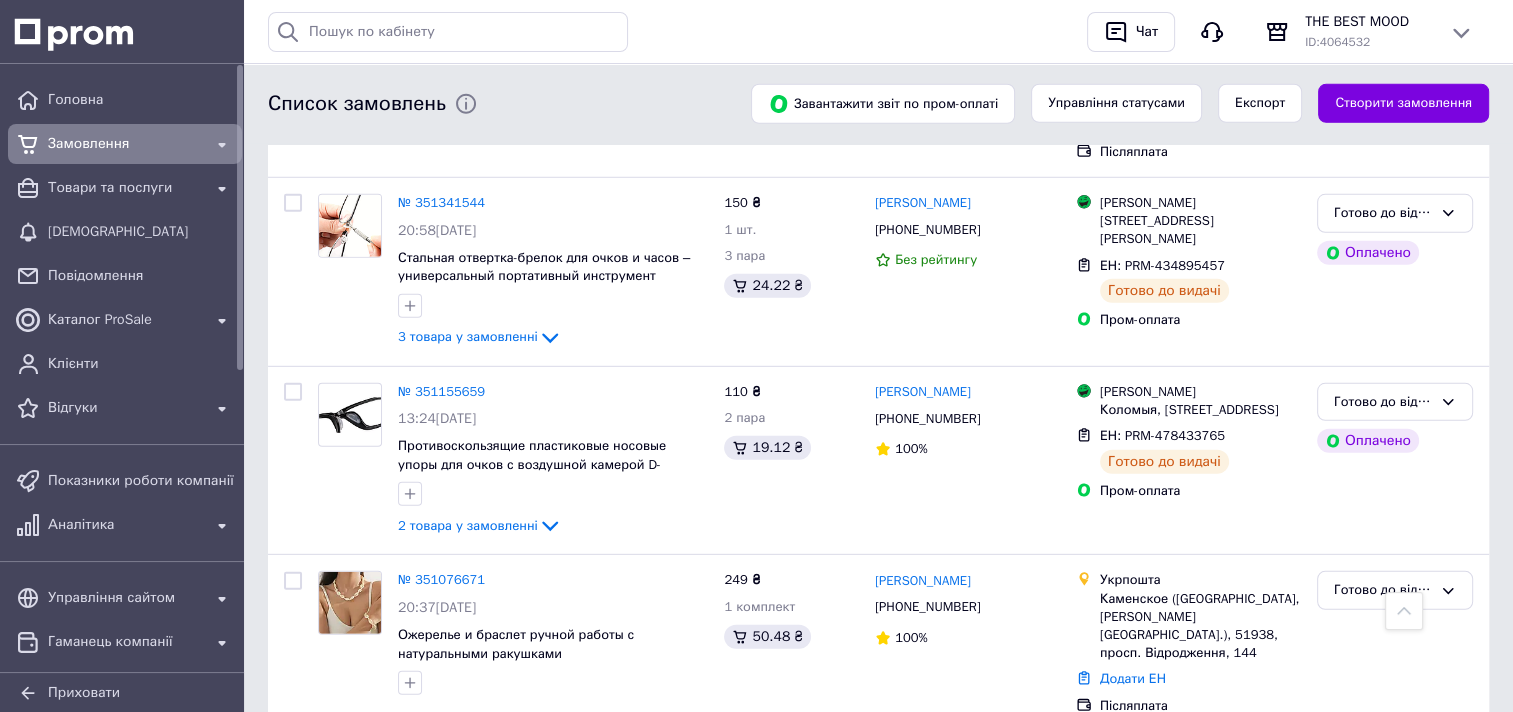 click on "Замовлення" at bounding box center [125, 144] 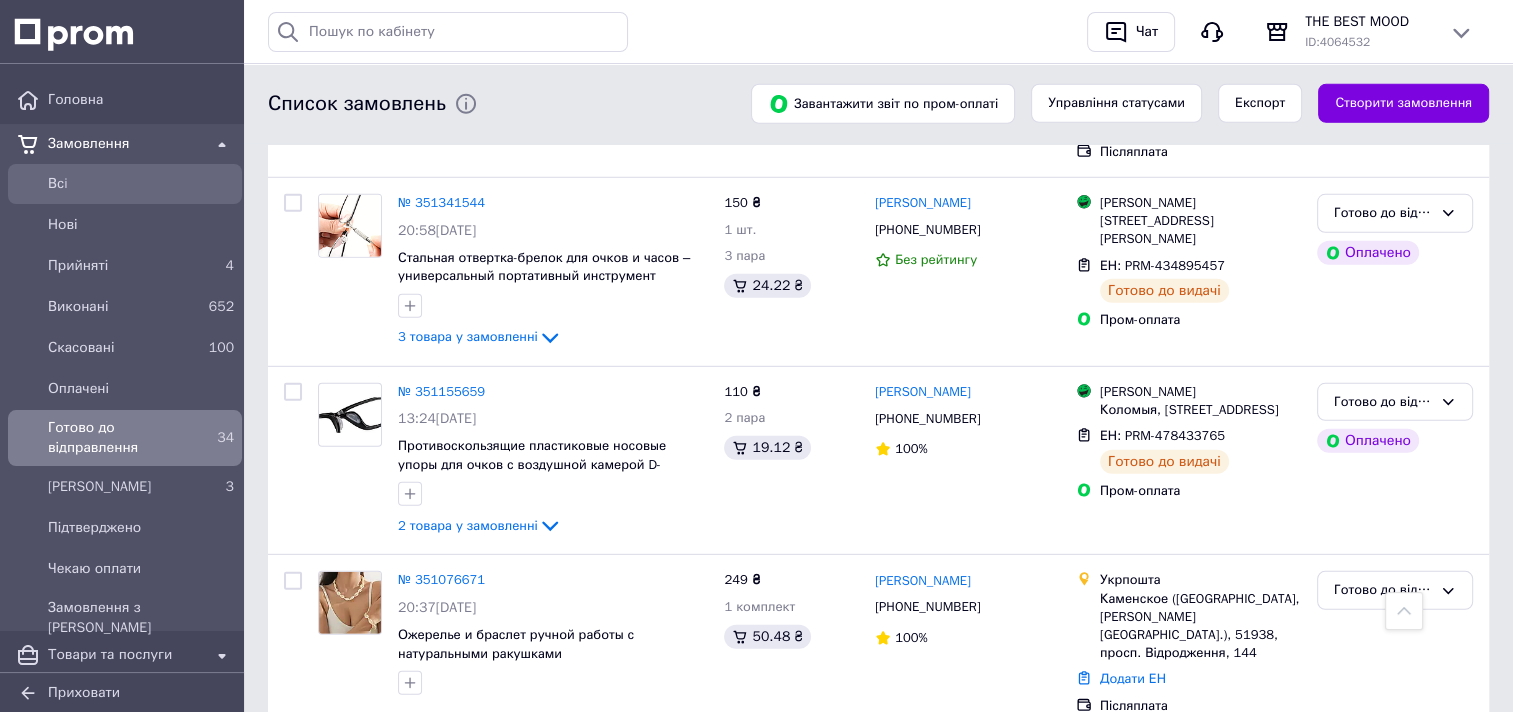 click on "Всi" at bounding box center (141, 184) 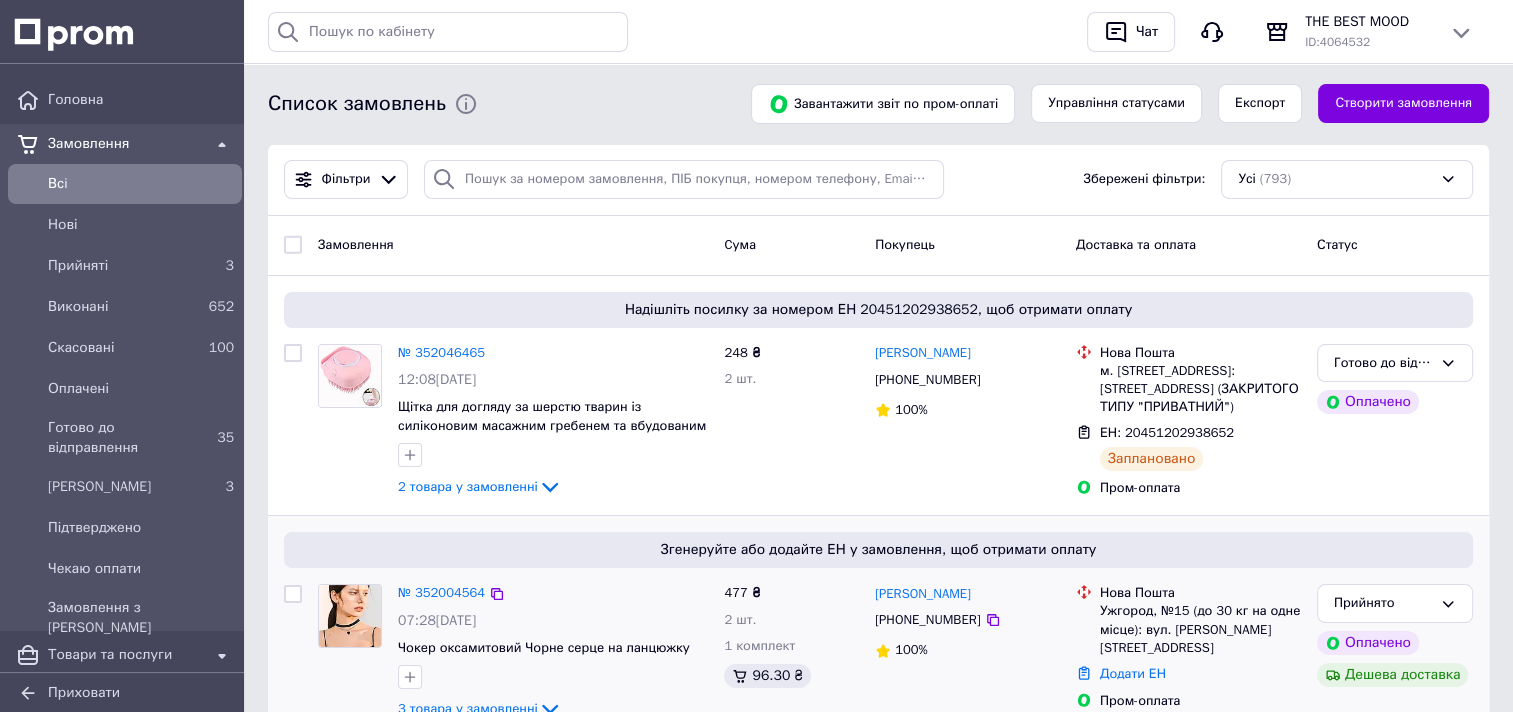 scroll, scrollTop: 100, scrollLeft: 0, axis: vertical 